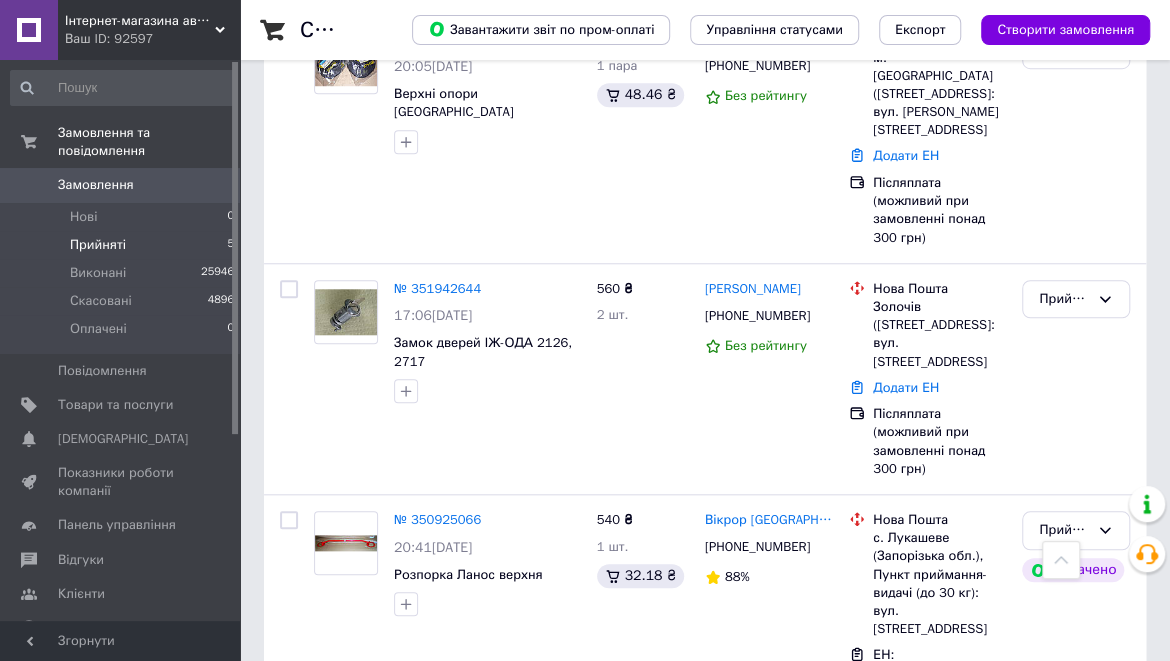 scroll, scrollTop: 700, scrollLeft: 0, axis: vertical 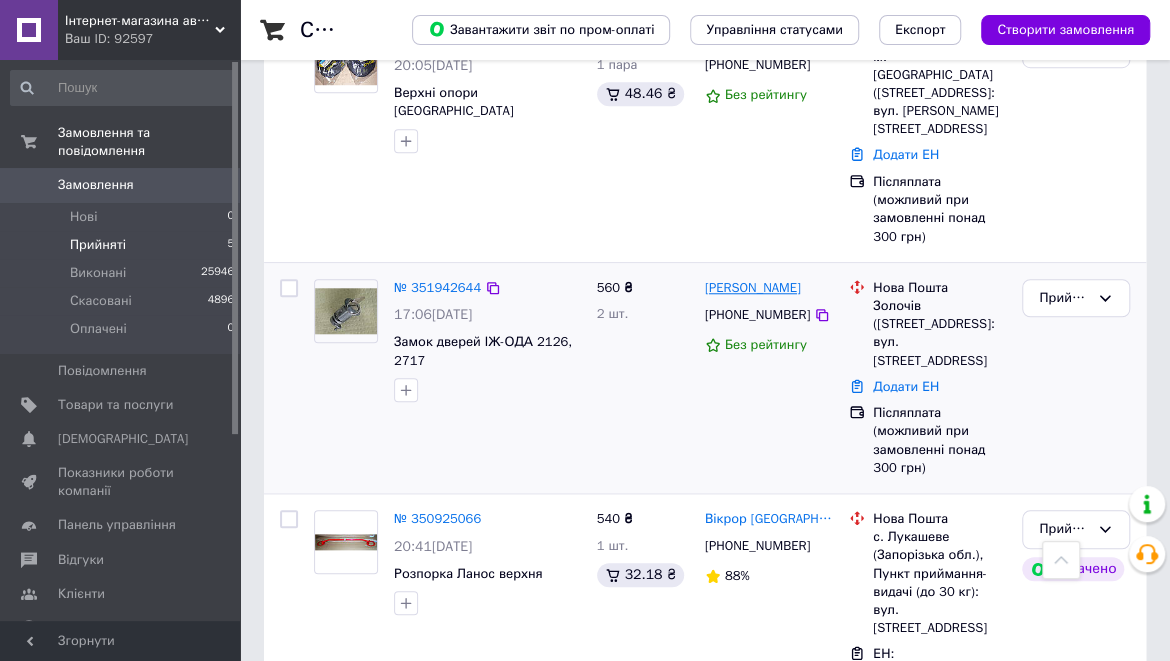 click on "Володимир Шимків" at bounding box center (753, 288) 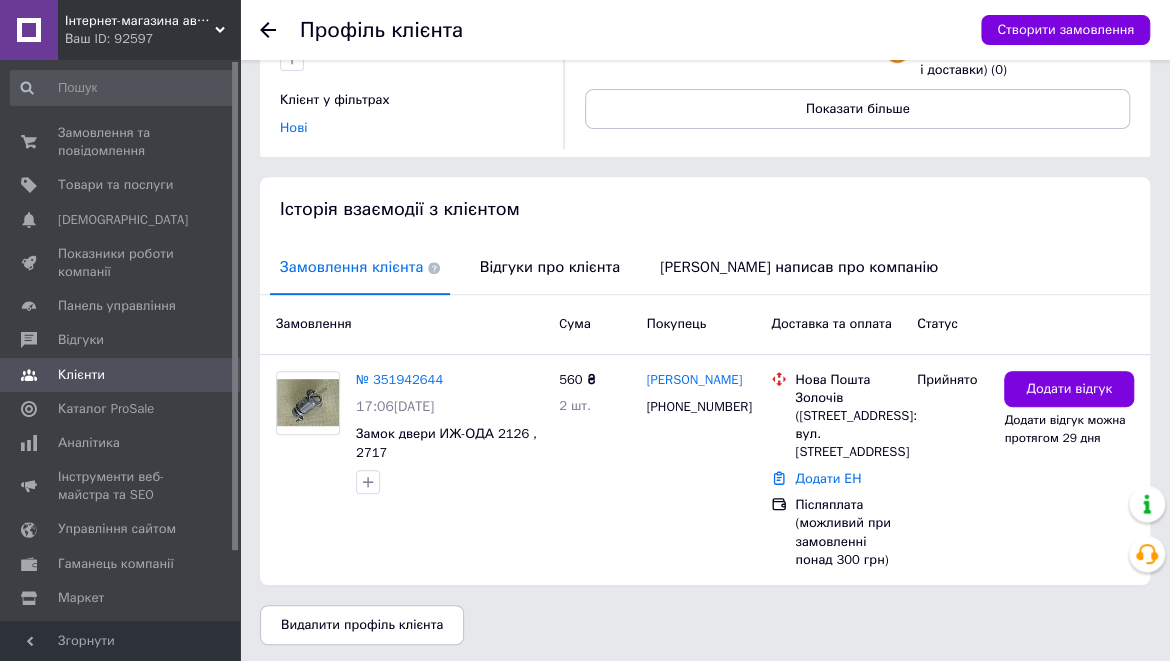 scroll, scrollTop: 300, scrollLeft: 0, axis: vertical 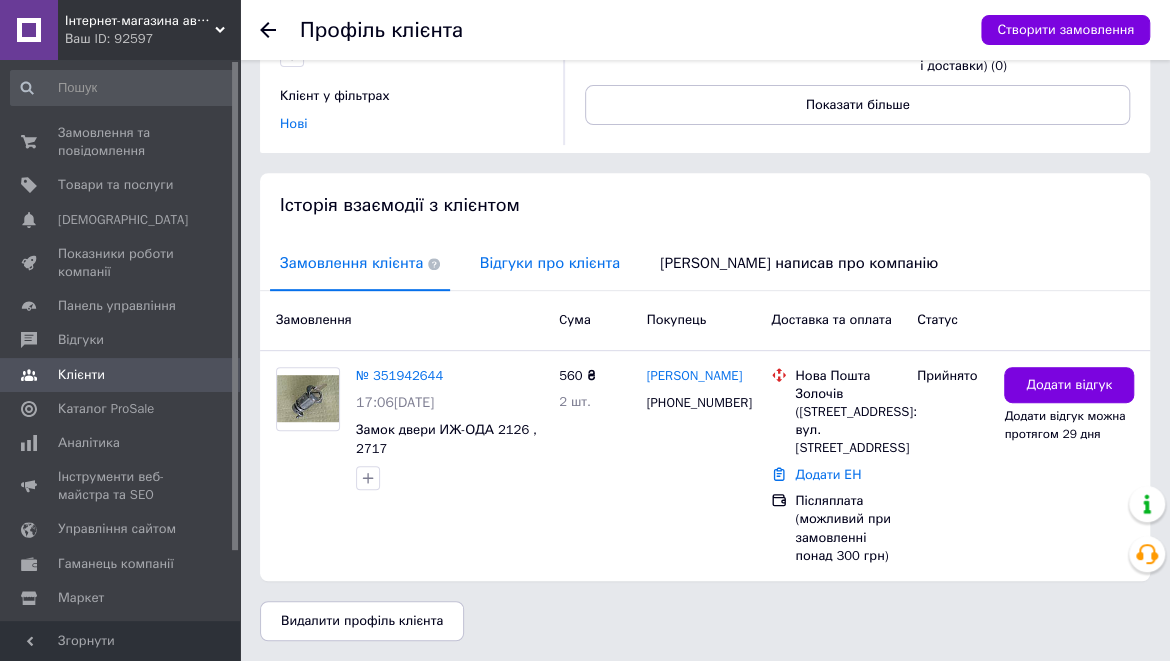 click on "Відгуки про клієнта" at bounding box center (550, 263) 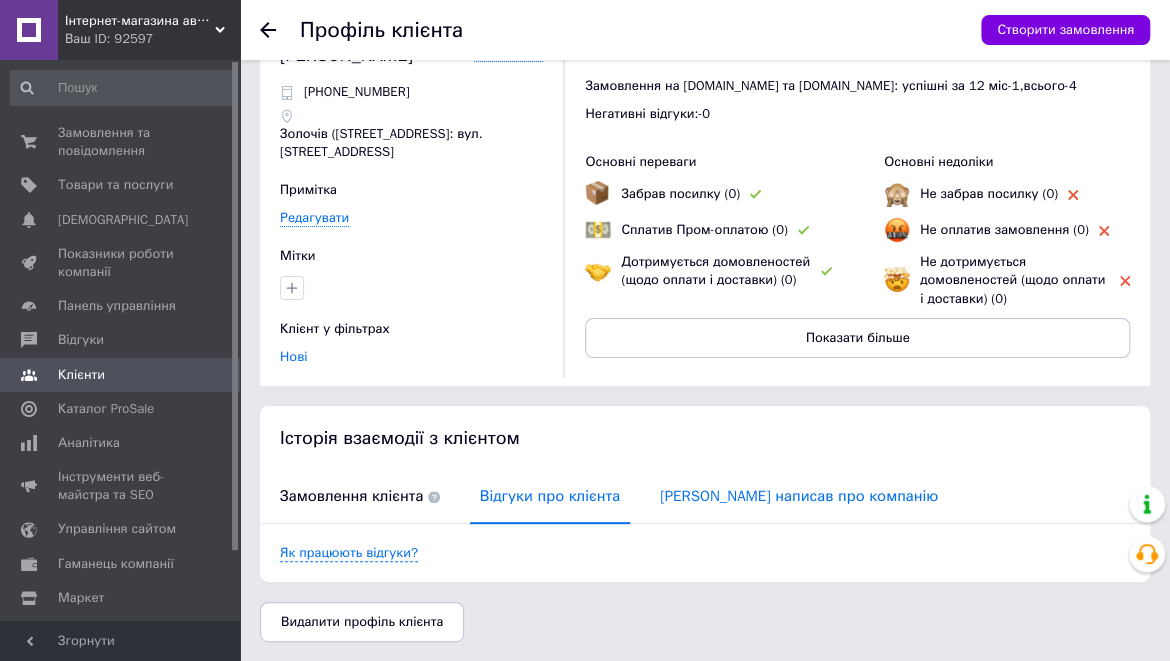 click on "Клієнт написав про компанію" at bounding box center [799, 496] 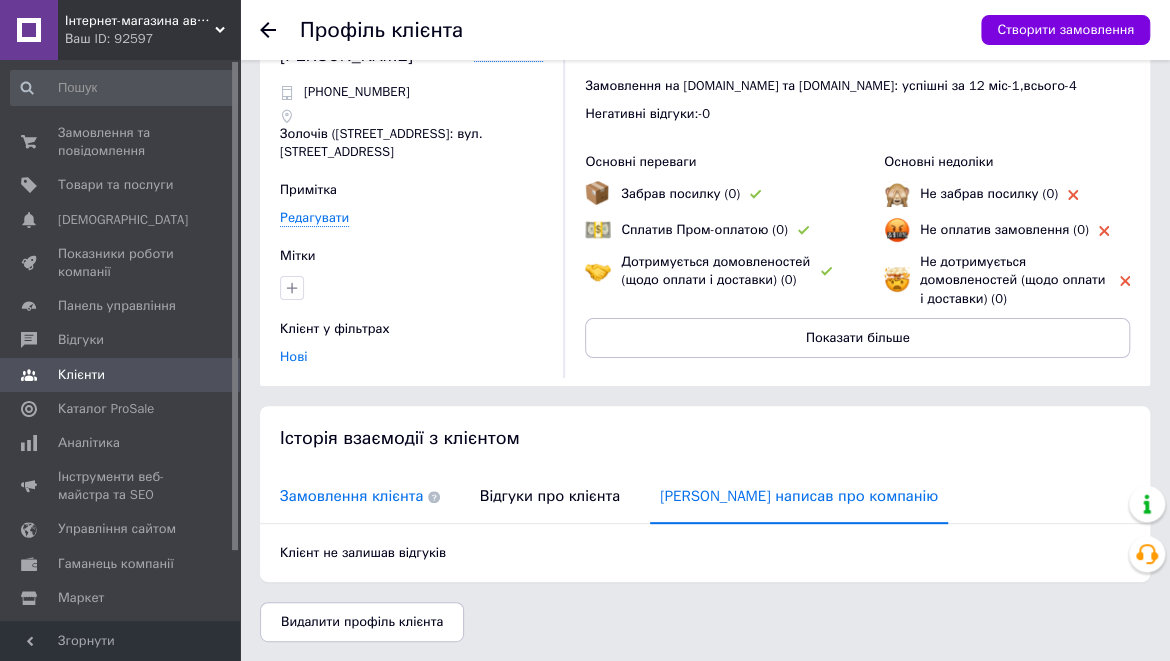 click on "Замовлення клієнта" at bounding box center (360, 496) 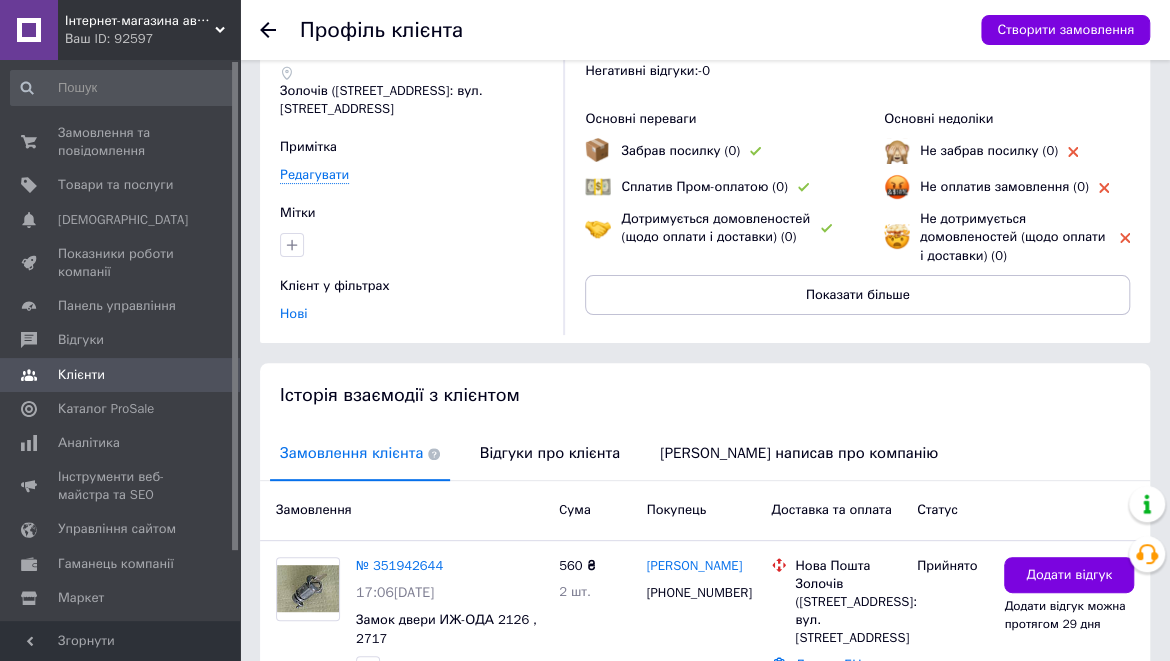 scroll, scrollTop: 0, scrollLeft: 0, axis: both 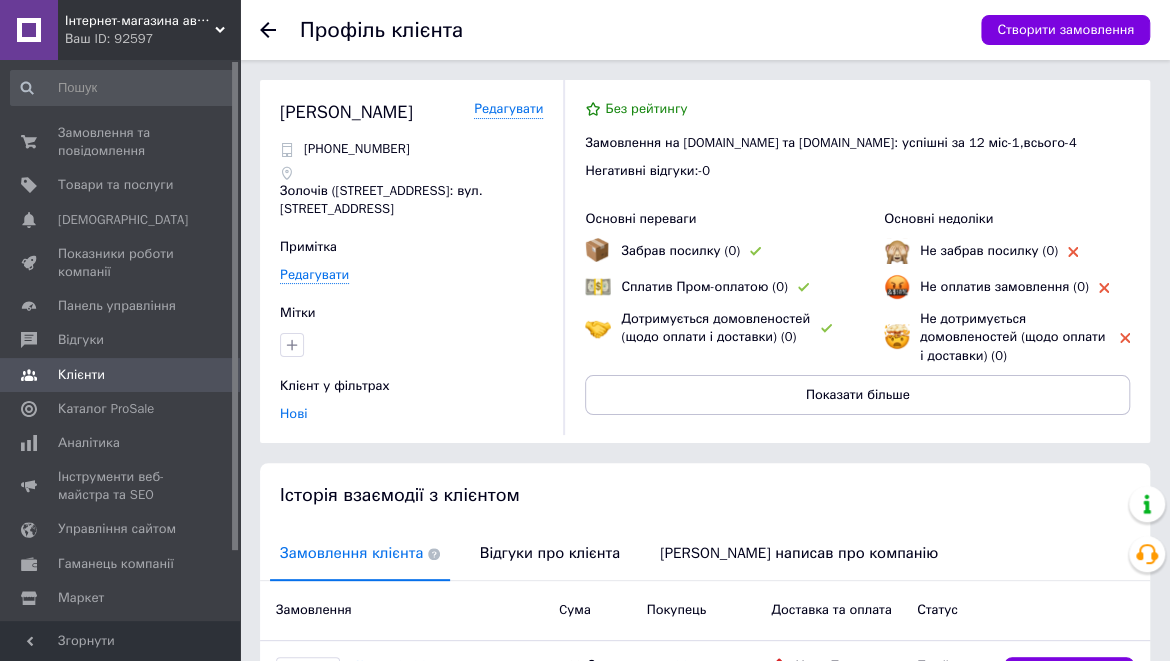 click on "Профіль клієнта Створити замовлення Шимків Володимир Редагувати +380684703094 Золочів (Львівська обл.), №1: вул. Тернопільська, 7а Примітка Редагувати Мітки Клієнт у фільтрах Нові Без рейтингу Замовлення на Prom.ua та Bigl.ua: успішні за 12 міс  -  1 ,  всього  -  4 Негативні відгуки:  -  0 Основні переваги Забрав посилку (0) Сплатив Пром-оплатою (0) Дотримується домовленостей (щодо оплати і доставки) (0) Основні недоліки Не забрав посилку (0) Не оплатив замовлення (0) Не дотримується домовленостей (щодо оплати і доставки) (0) Показати більше Історія взаємодії з клієнтом   Замовлення" at bounding box center (705, 475) 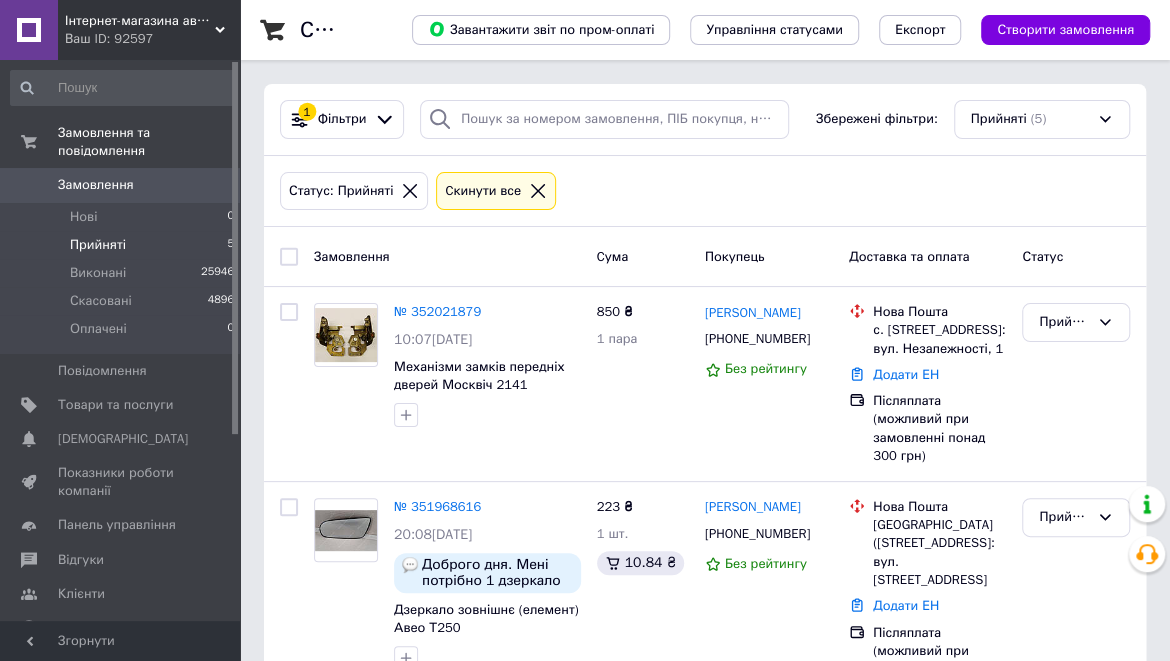 click on "Список замовлень   Завантажити звіт по пром-оплаті Управління статусами Експорт Створити замовлення 1 Фільтри Збережені фільтри: Прийняті (5) Статус: Прийняті Cкинути все Замовлення Cума Покупець Доставка та оплата Статус № 352021879 10:07, 10.07.2025 Механізми замків передніх дверей Москвіч 2141 850 ₴ 1 пара Артем Костенко +380975650644 Без рейтингу Нова Пошта с. Сигнаївка, №1: вул. Незалежності, 1 Додати ЕН Післяплата (можливий при замовленні понад 300 грн) Прийнято № 351968616 20:08, 09.07.2025 Доброго дня. Мені потрібно 1 дзеркало ліве водійське. Напішить реквізити я оплачу. 0508563792 Андрій." at bounding box center (705, 738) 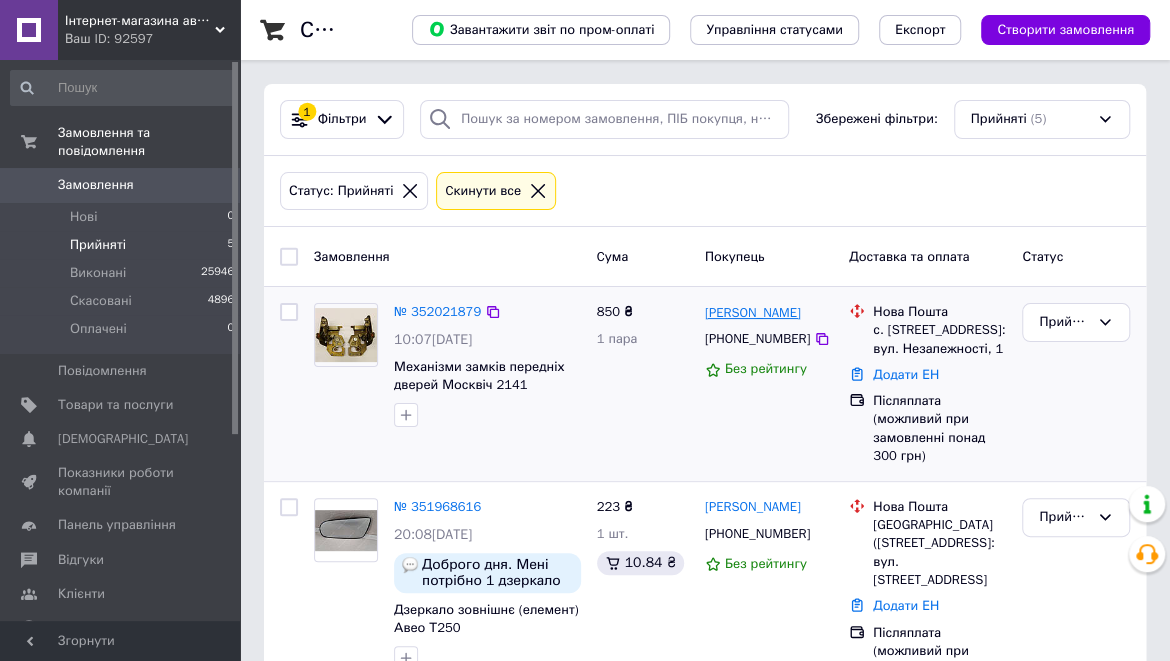 click on "Артем Костенко" at bounding box center (753, 313) 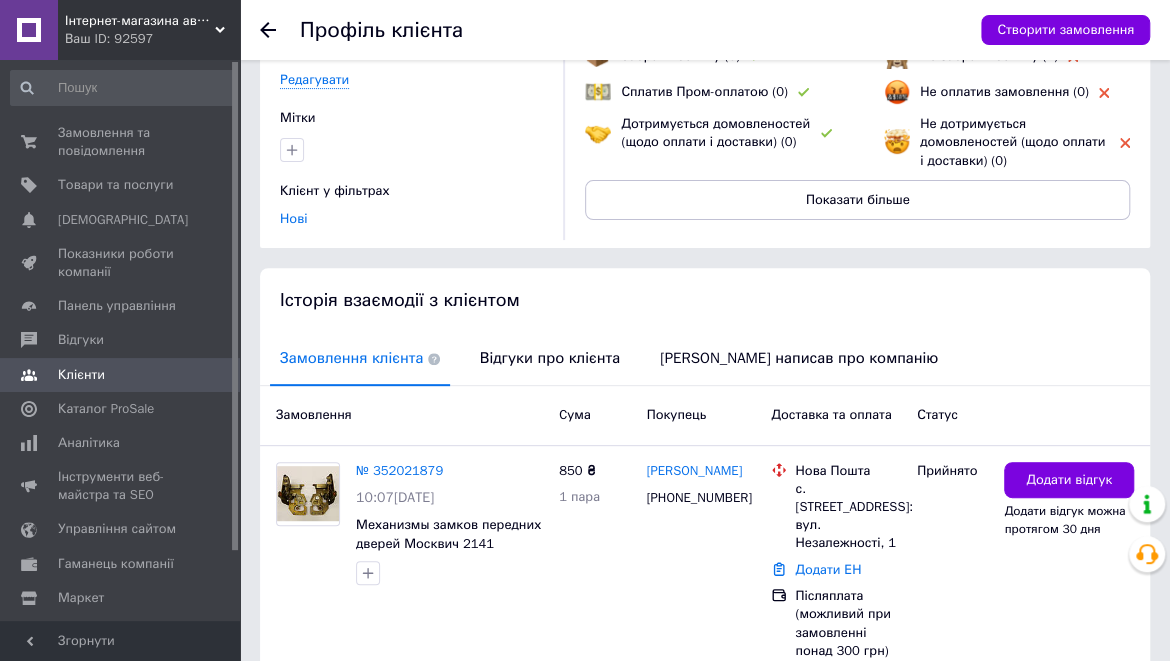 scroll, scrollTop: 200, scrollLeft: 0, axis: vertical 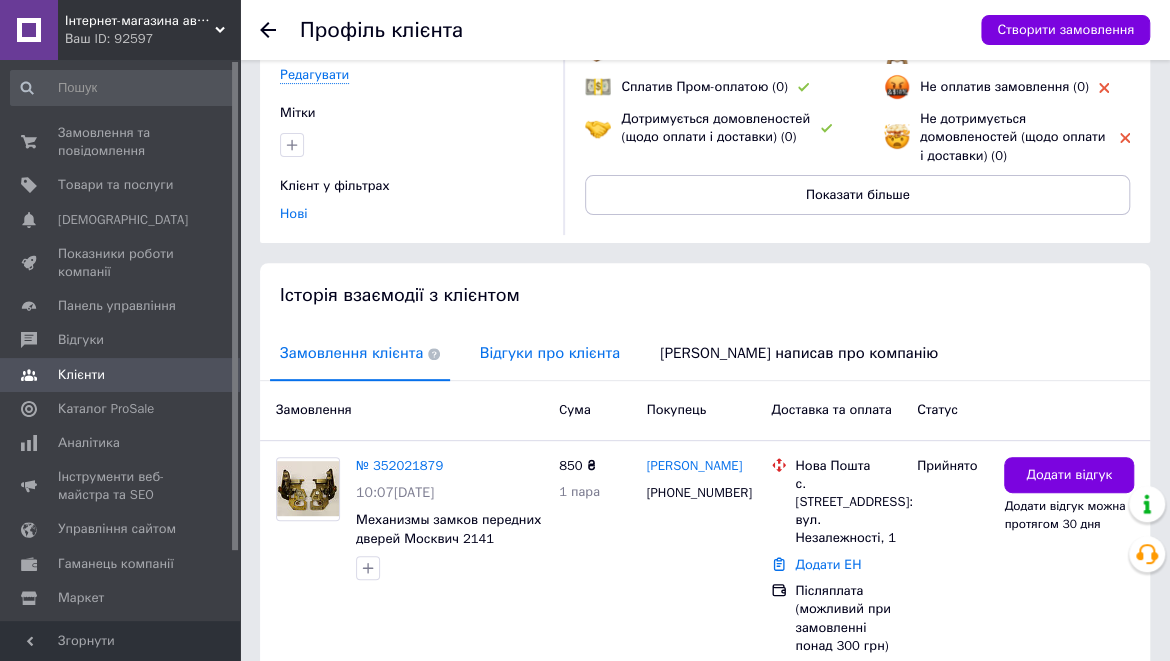 click on "Відгуки про клієнта" at bounding box center [550, 353] 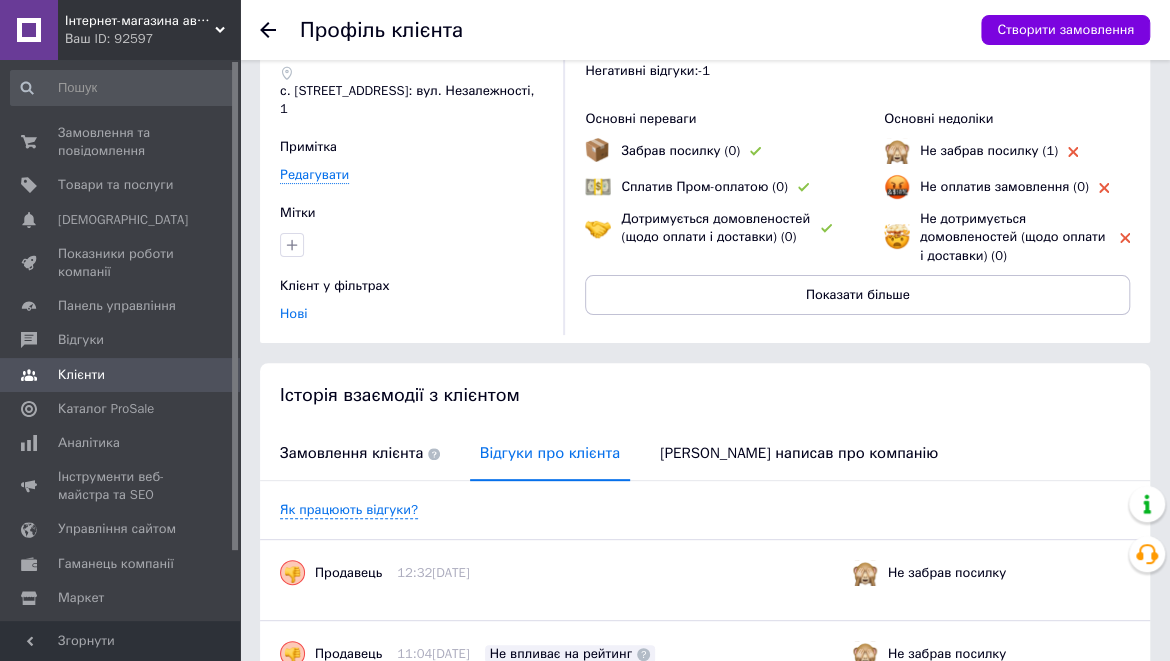 scroll, scrollTop: 0, scrollLeft: 0, axis: both 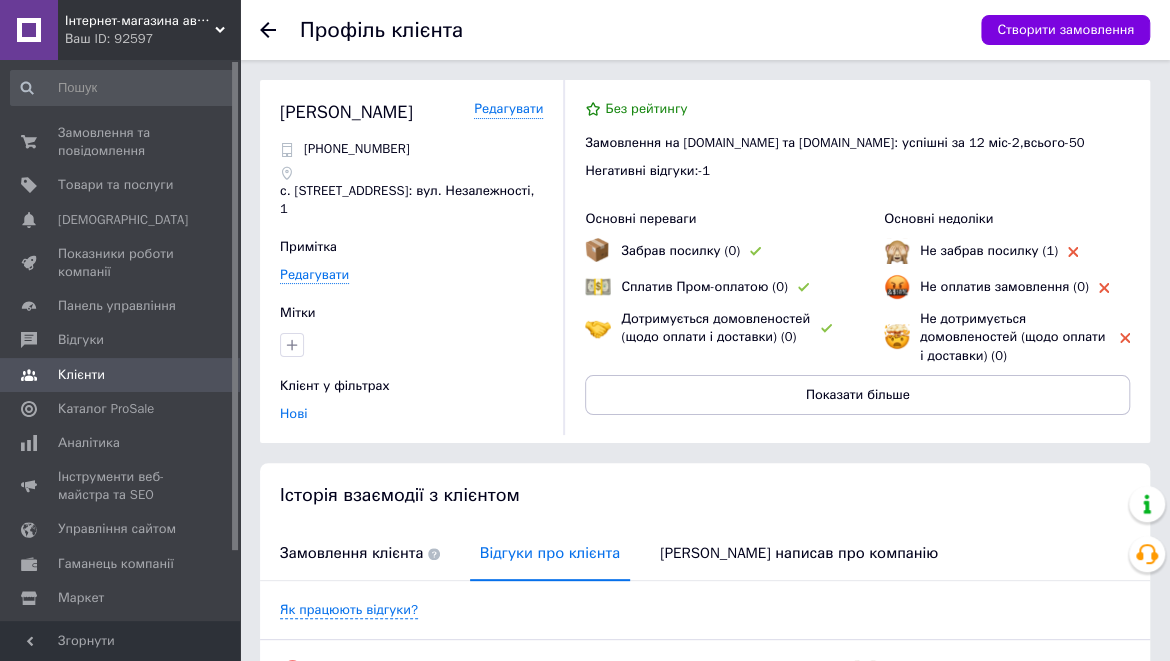 click 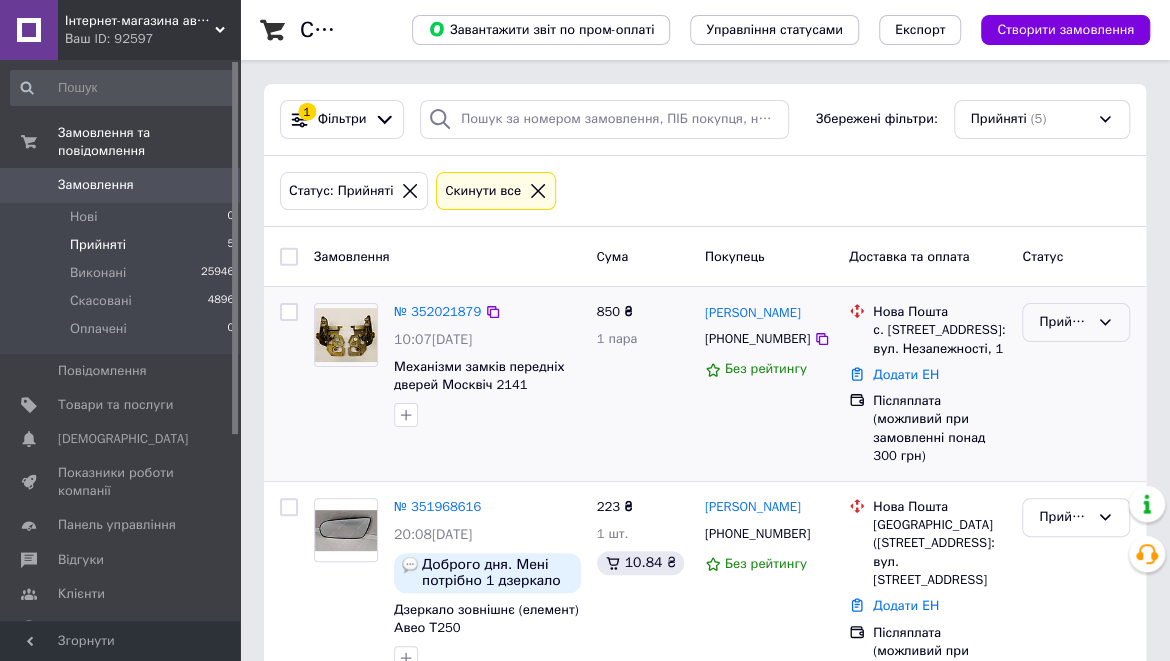 click on "Прийнято" at bounding box center [1076, 322] 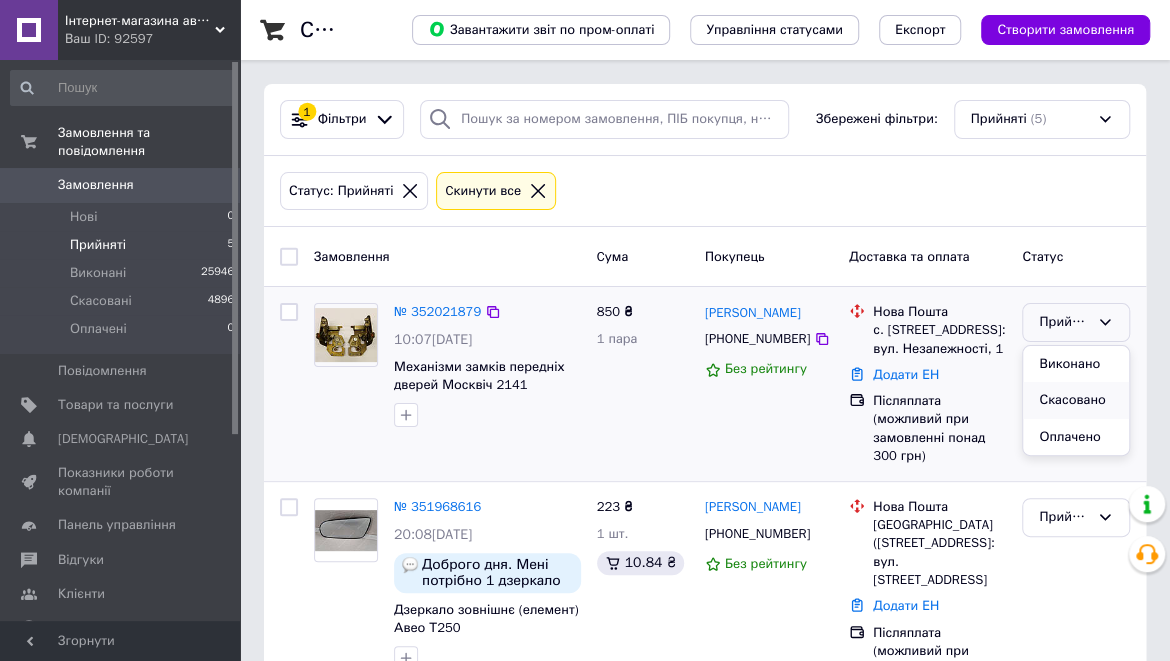 click on "Скасовано" at bounding box center [1076, 400] 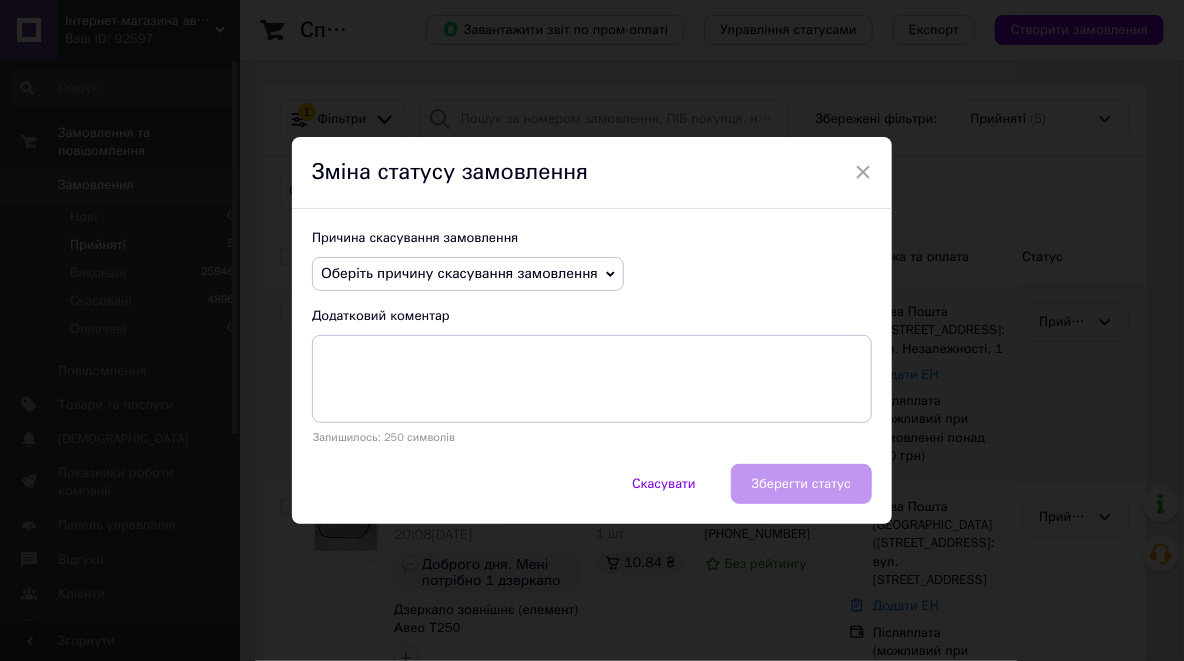 click on "Оберіть причину скасування замовлення" at bounding box center (459, 273) 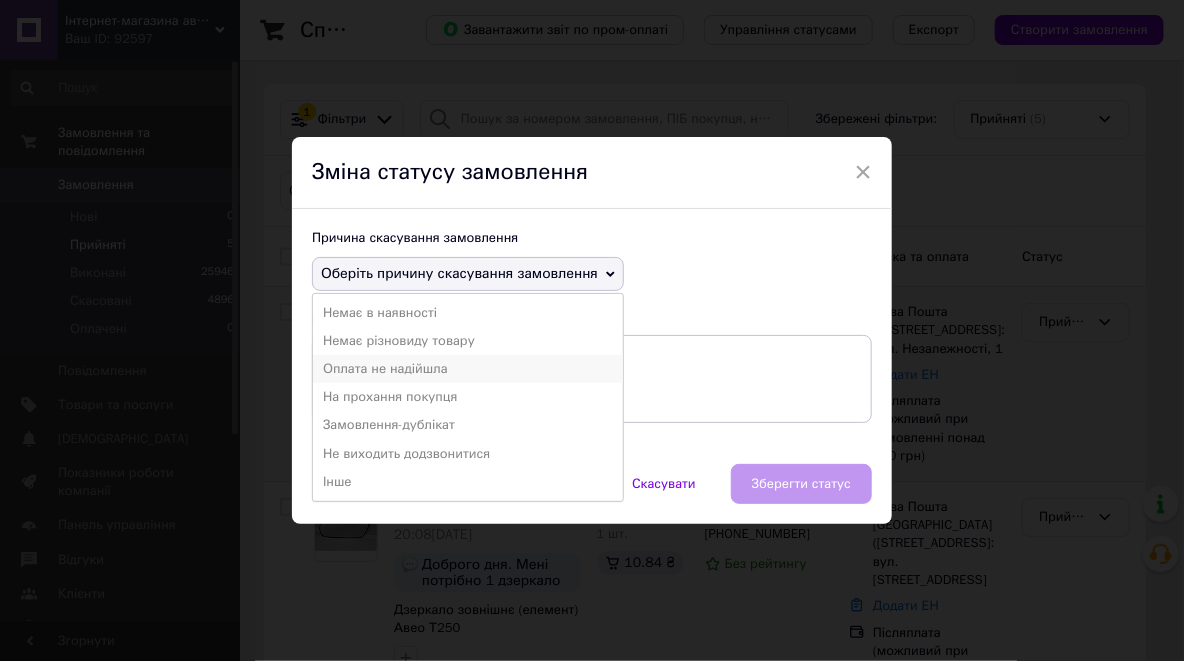 click on "Оплата не надійшла" at bounding box center [468, 369] 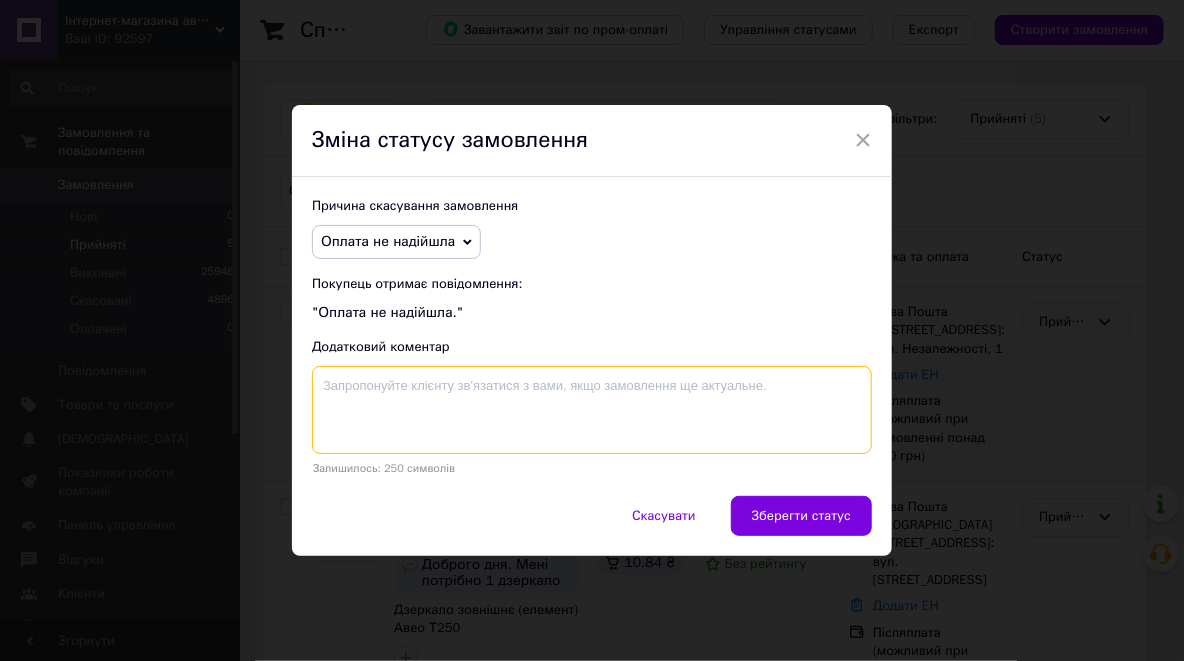 click at bounding box center (592, 410) 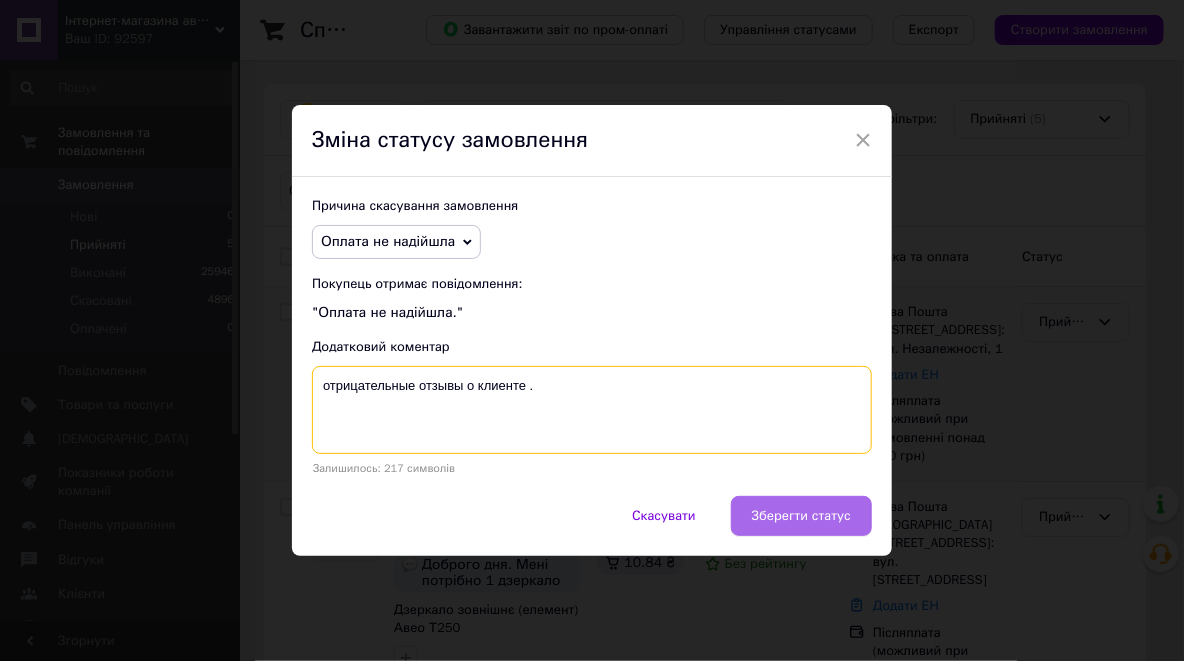 type on "отрицательные отзывы о клиенте ." 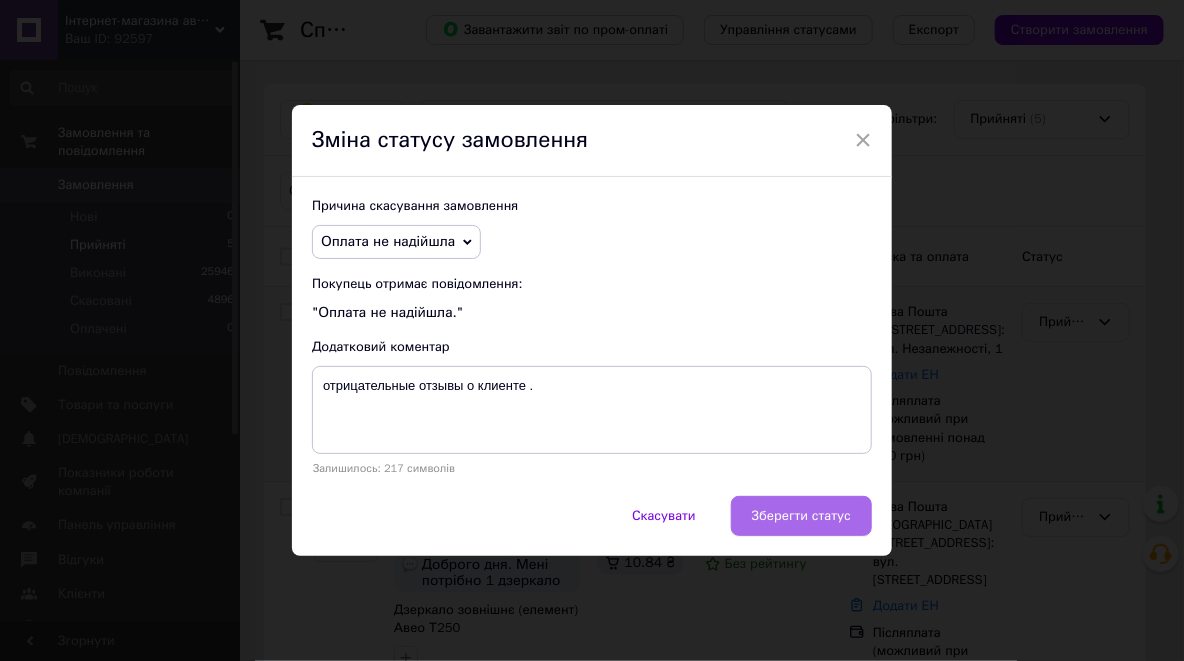 click on "Зберегти статус" at bounding box center (801, 516) 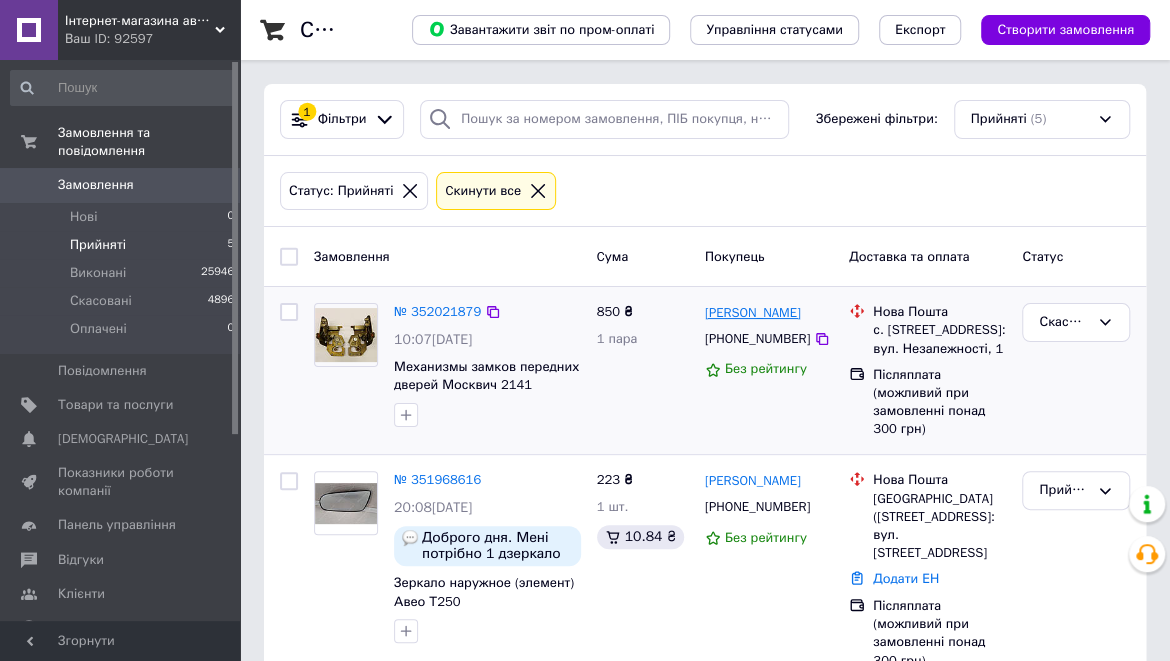 click on "Артем Костенко" at bounding box center (753, 313) 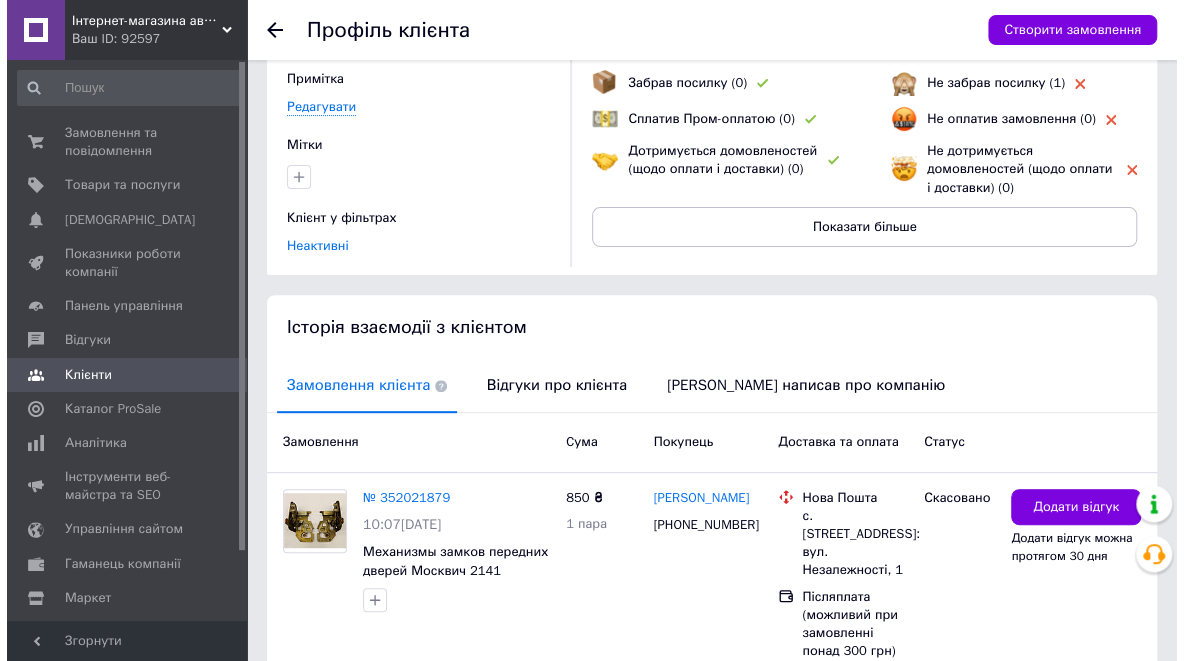 scroll, scrollTop: 200, scrollLeft: 0, axis: vertical 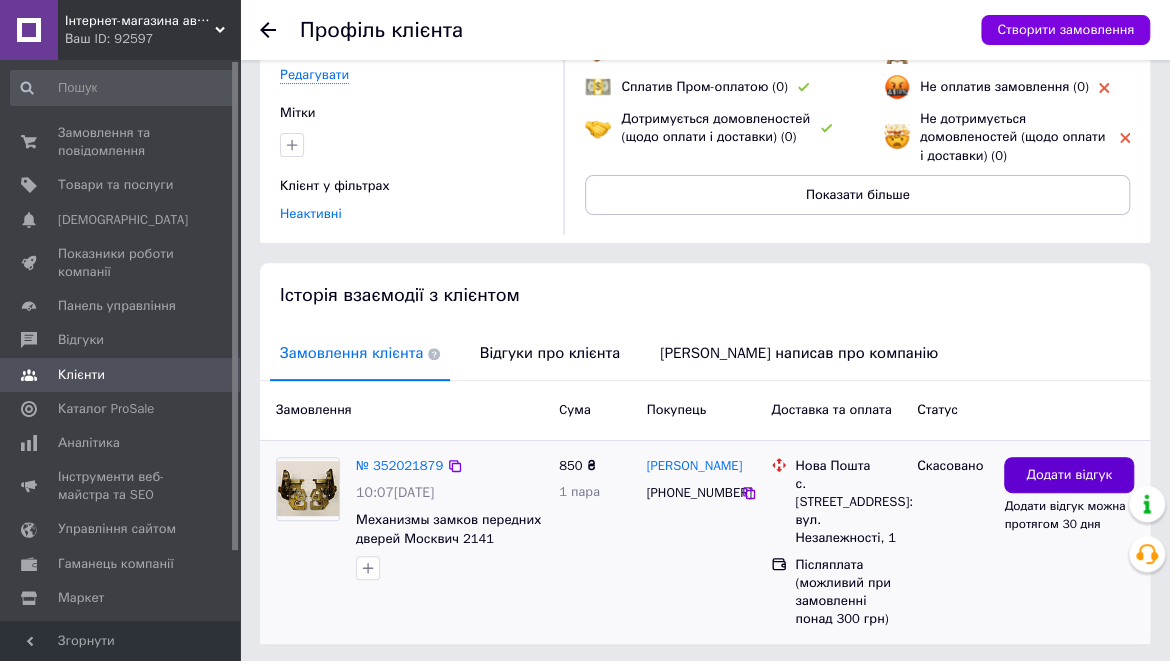 click on "Додати відгук" at bounding box center [1069, 475] 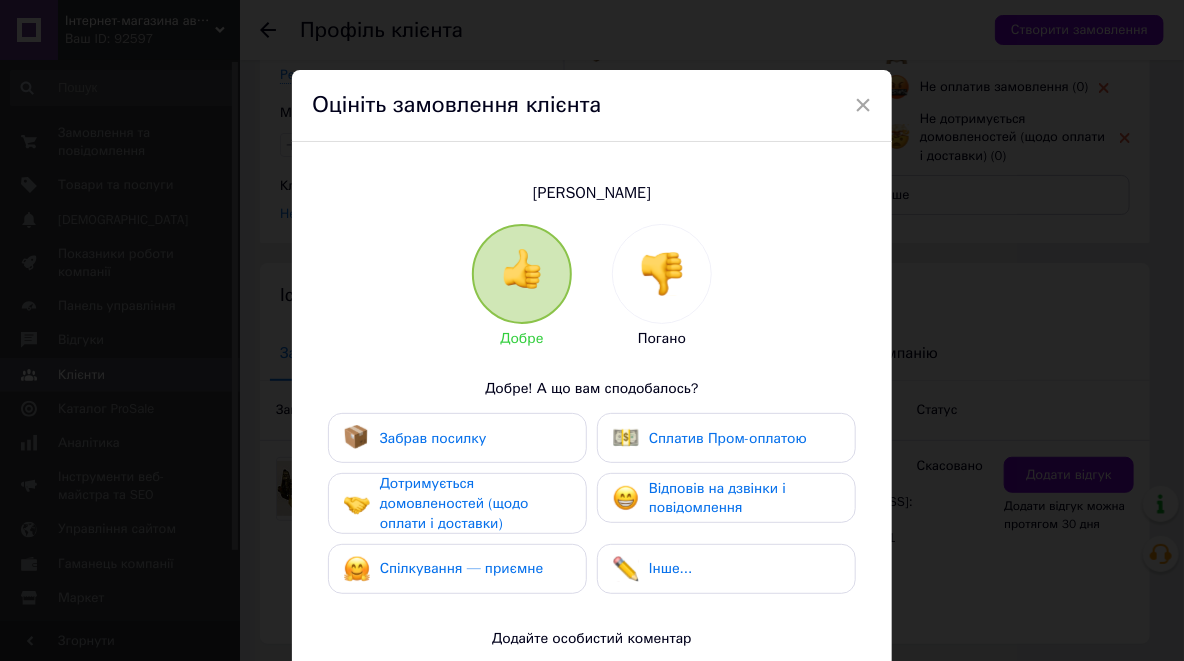 click at bounding box center [662, 274] 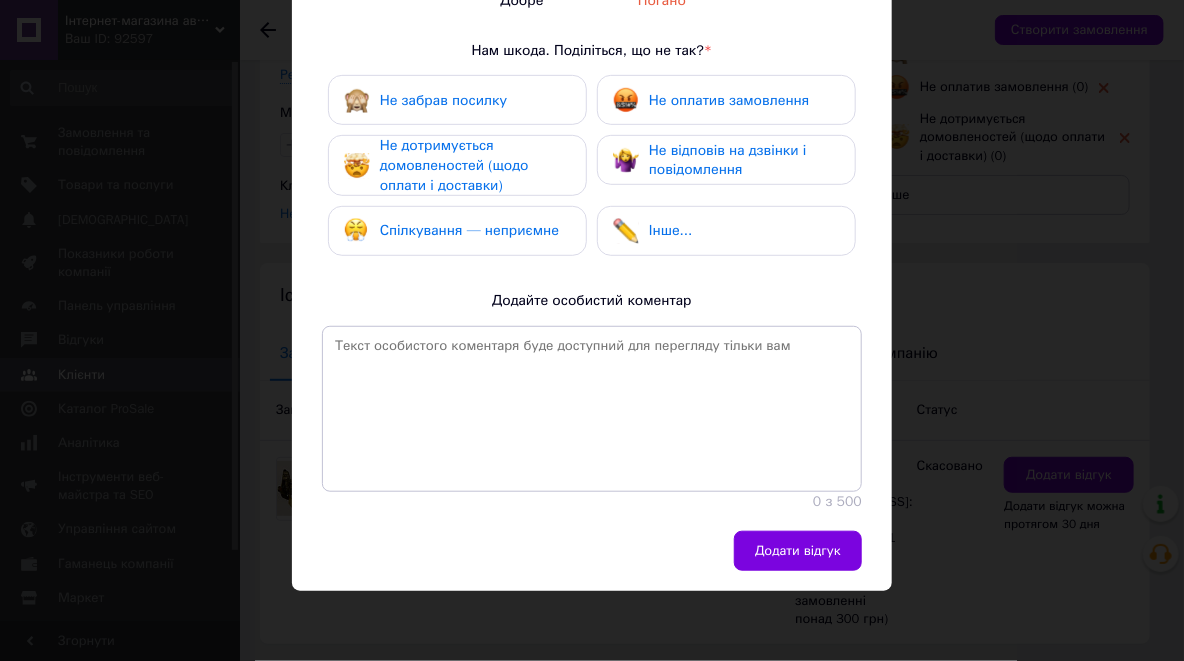 scroll, scrollTop: 531, scrollLeft: 0, axis: vertical 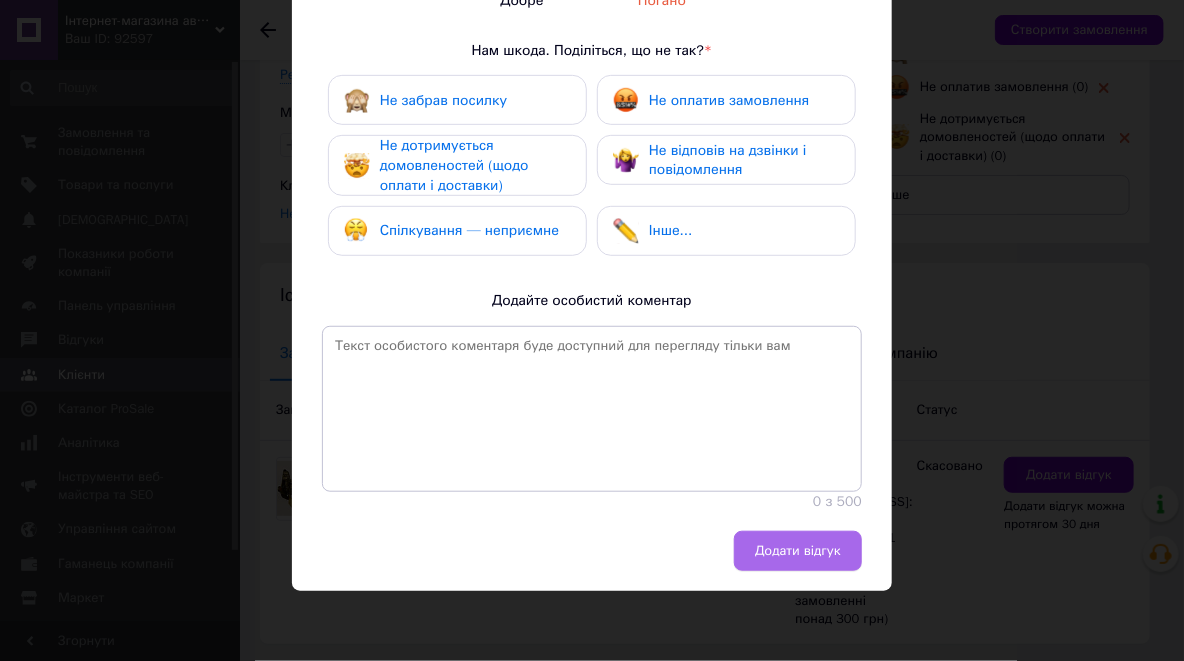 click on "Додати відгук" at bounding box center [798, 551] 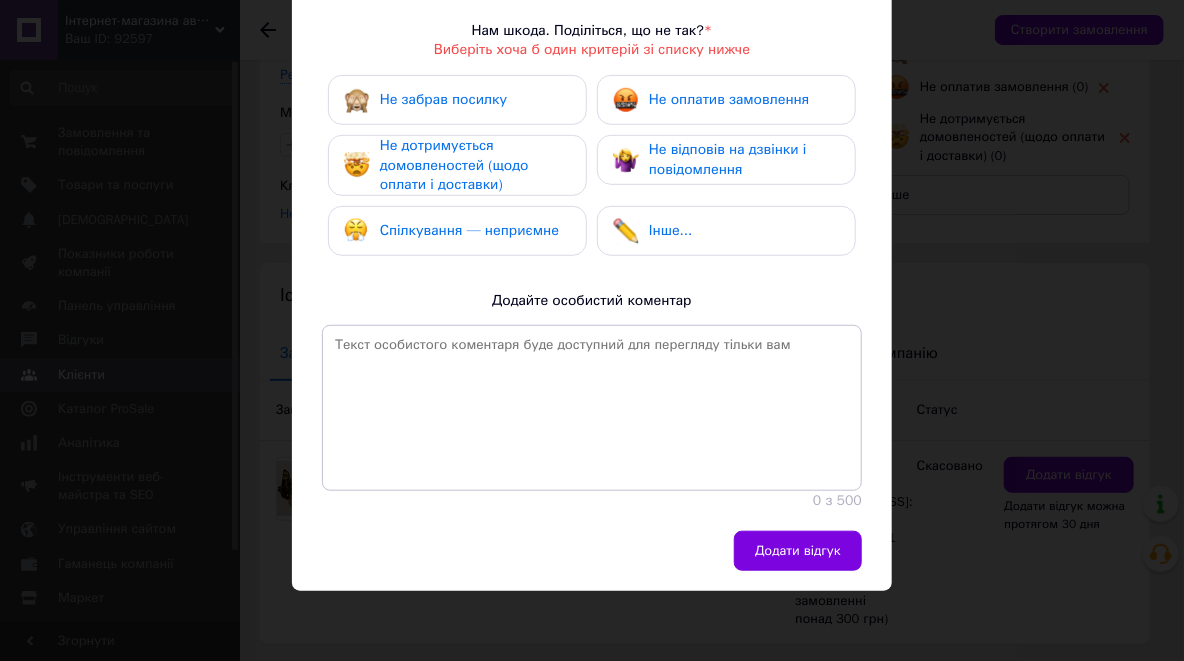 scroll, scrollTop: 260, scrollLeft: 0, axis: vertical 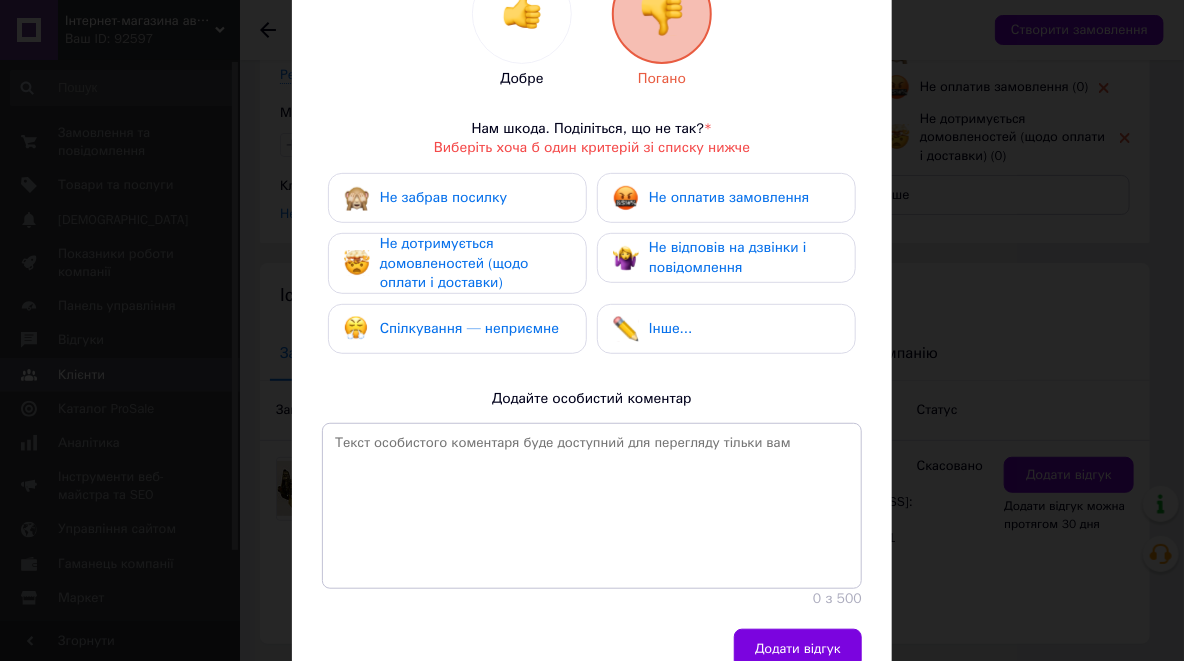 click on "Не оплатив замовлення" at bounding box center [729, 197] 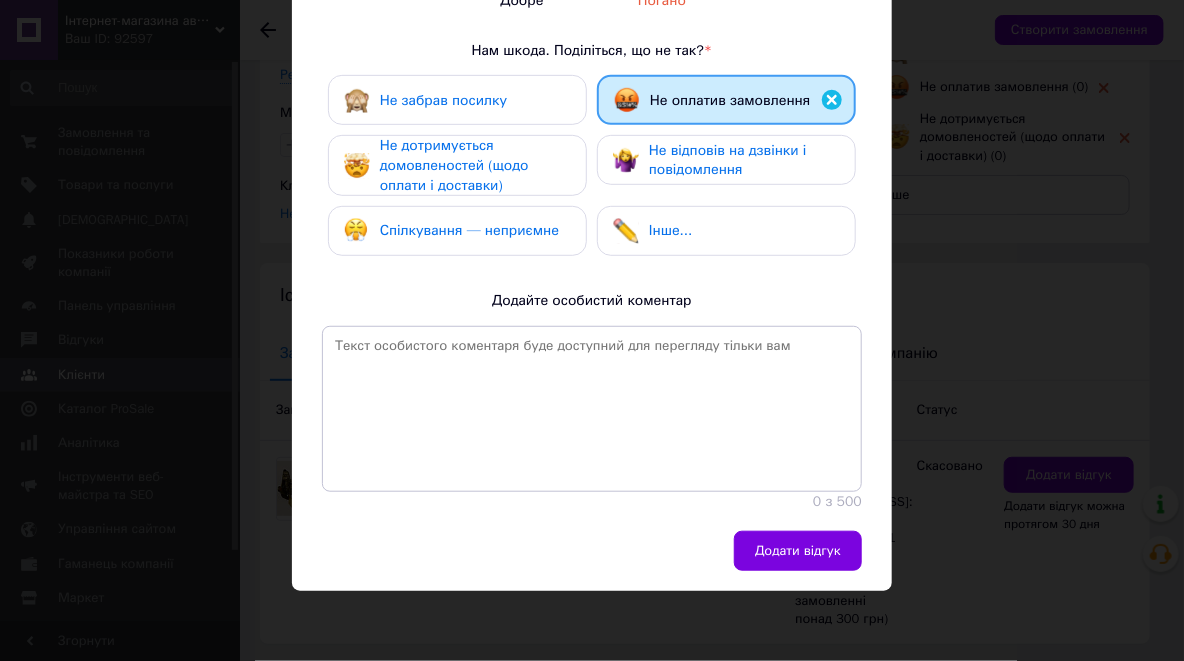 scroll, scrollTop: 532, scrollLeft: 0, axis: vertical 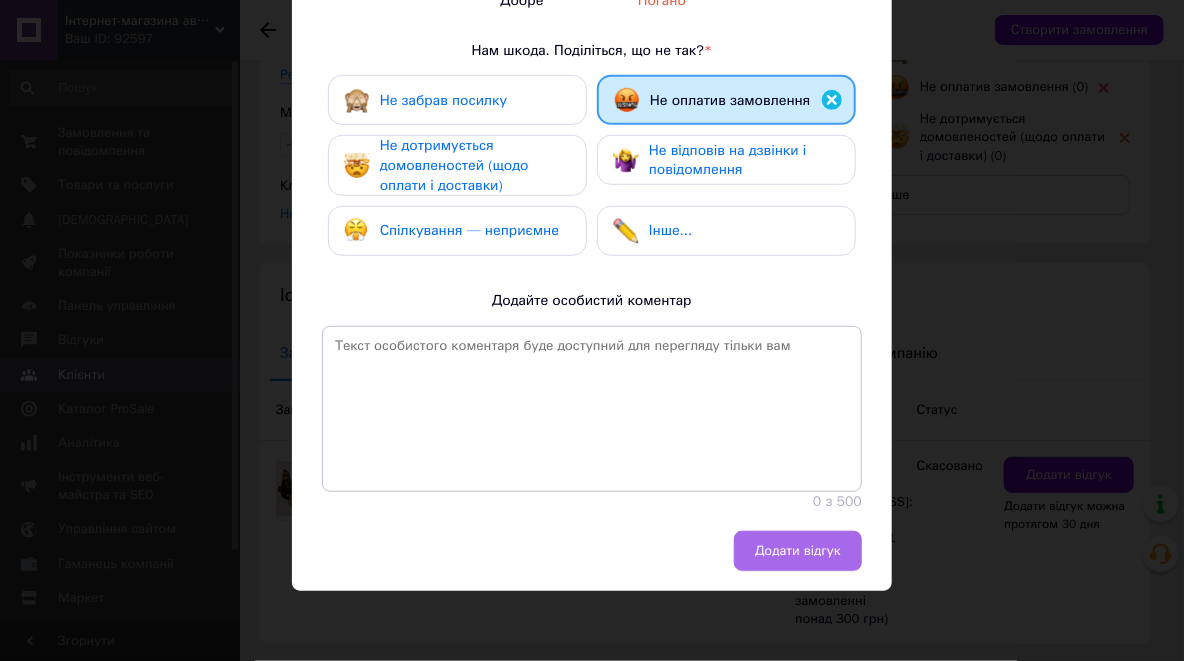 click on "Додати відгук" at bounding box center (798, 551) 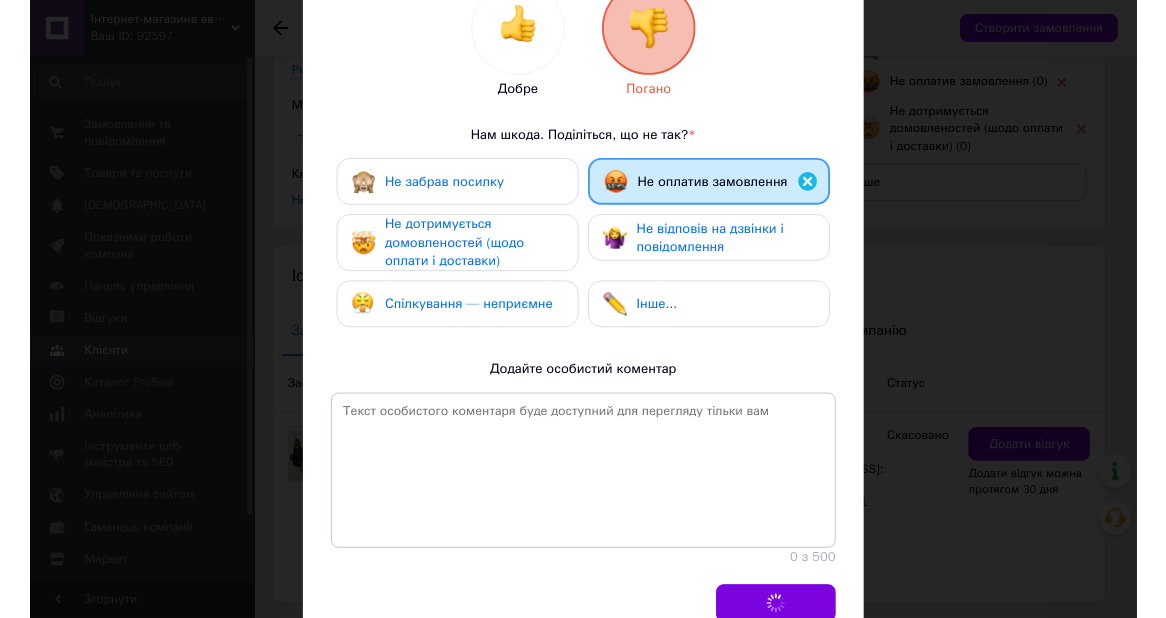 scroll, scrollTop: 0, scrollLeft: 0, axis: both 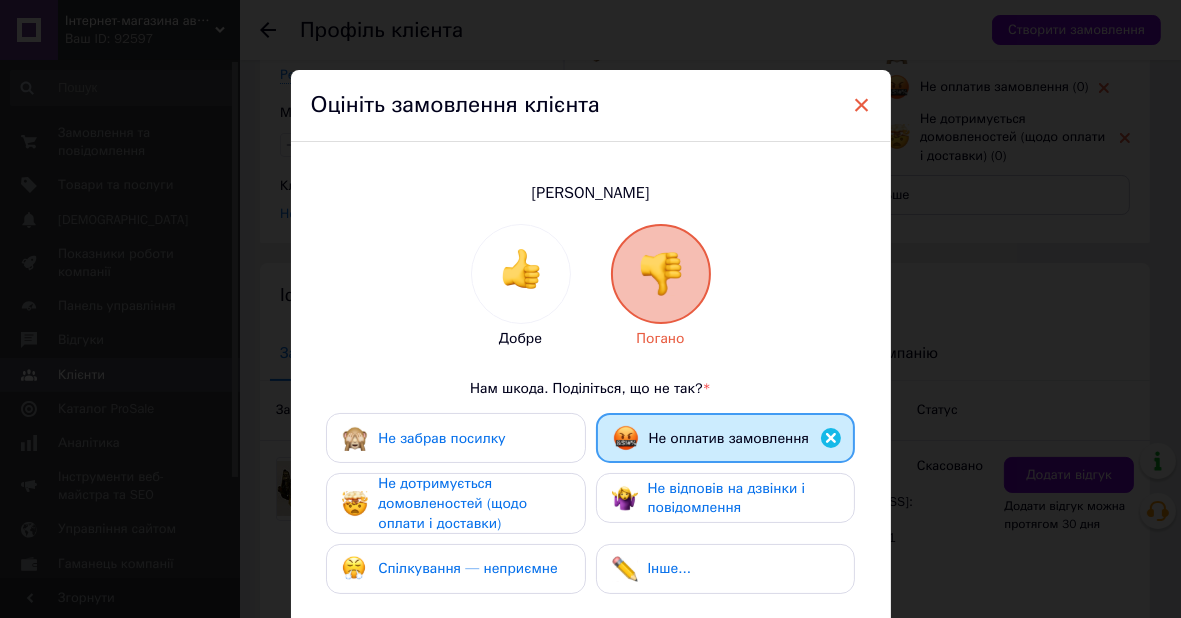 click on "×" at bounding box center (862, 105) 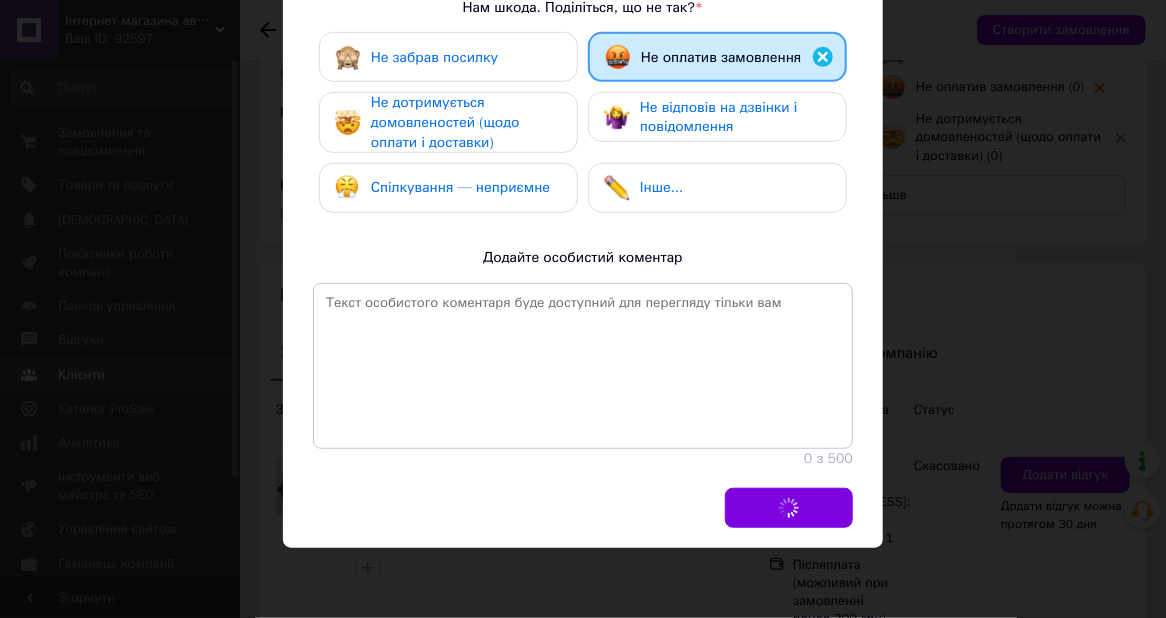 scroll, scrollTop: 100, scrollLeft: 0, axis: vertical 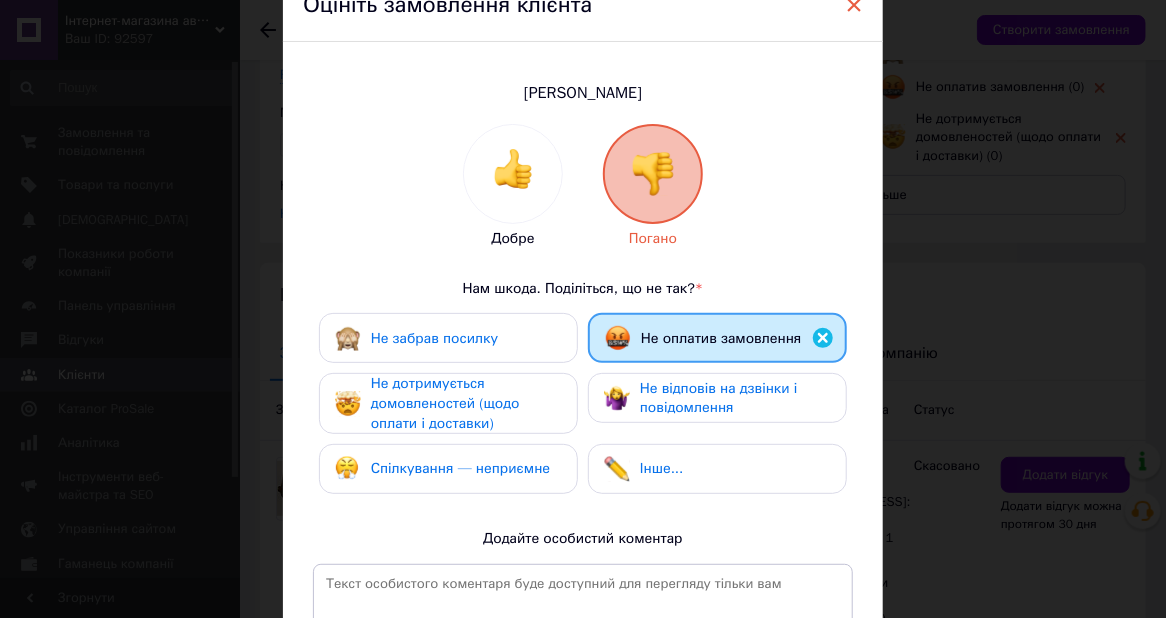 click on "×" at bounding box center [854, 5] 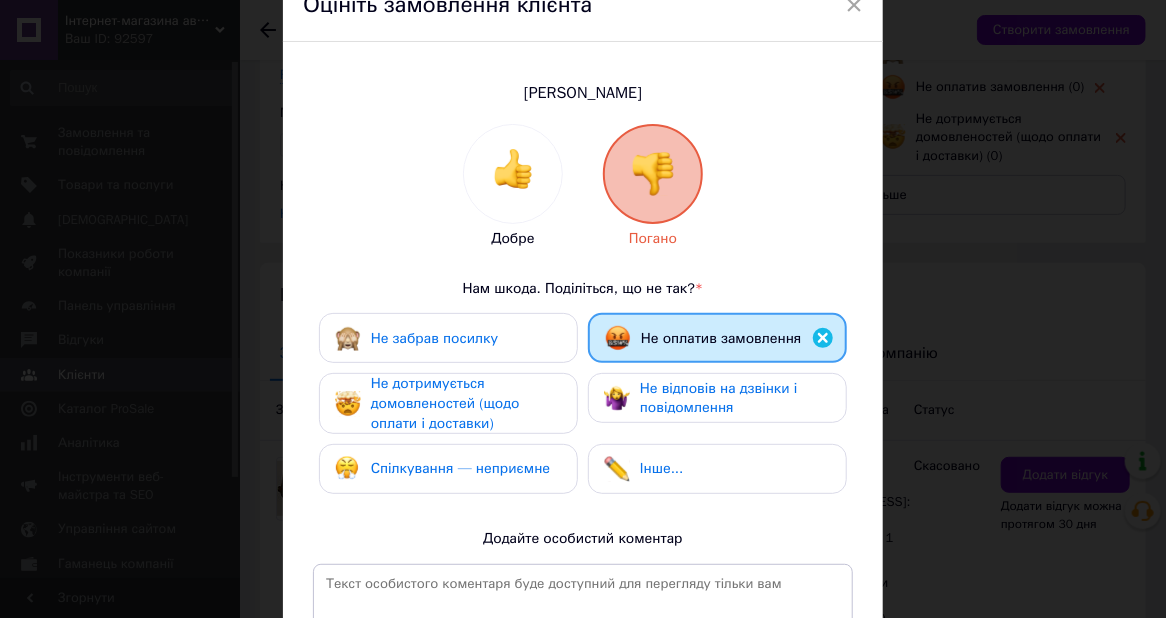 scroll, scrollTop: 0, scrollLeft: 0, axis: both 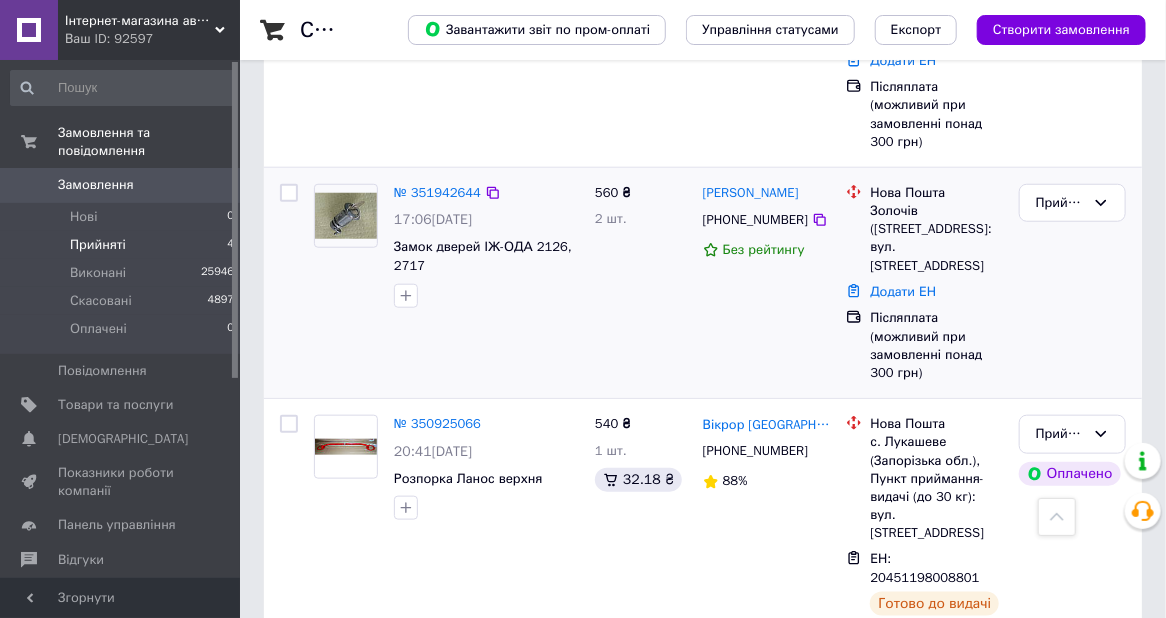 click at bounding box center [289, 193] 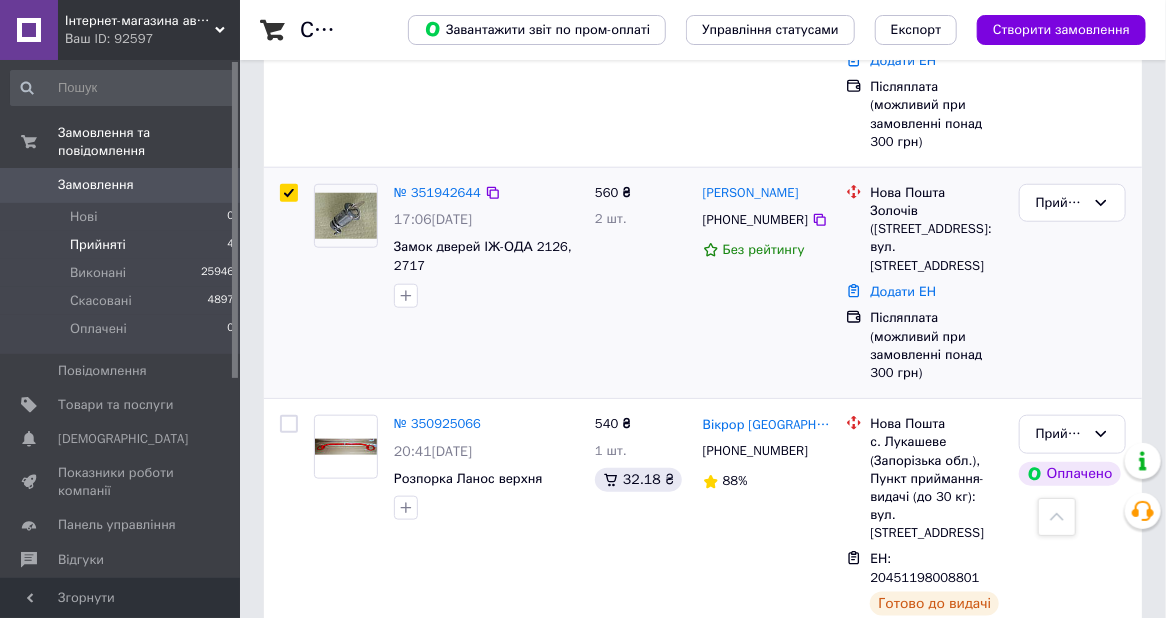 checkbox on "true" 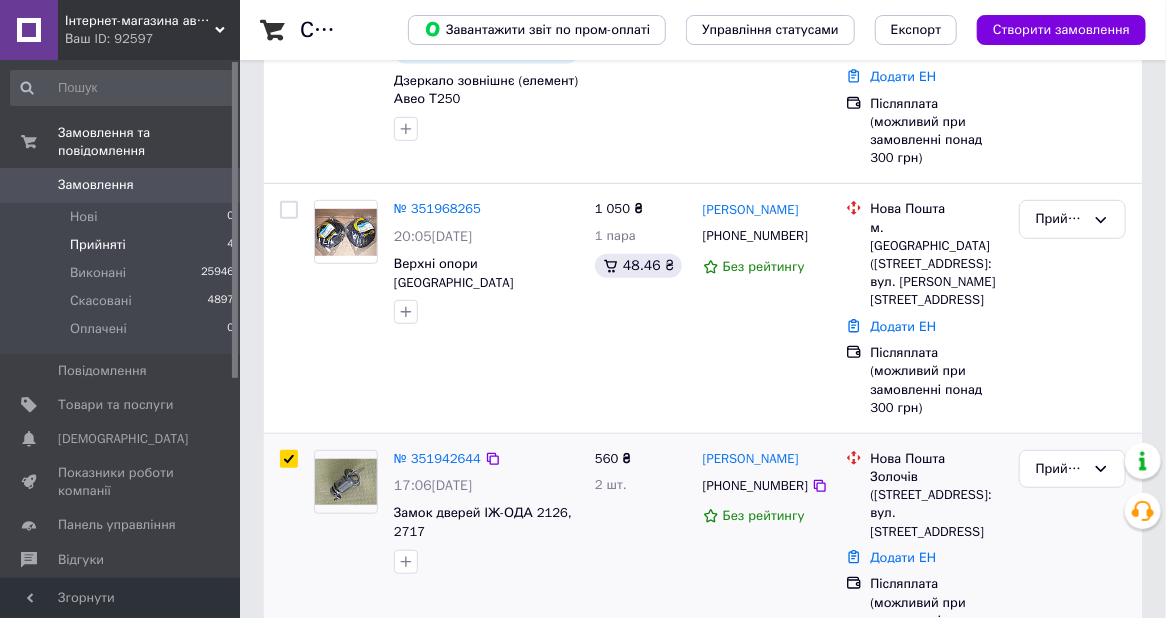 scroll, scrollTop: 335, scrollLeft: 0, axis: vertical 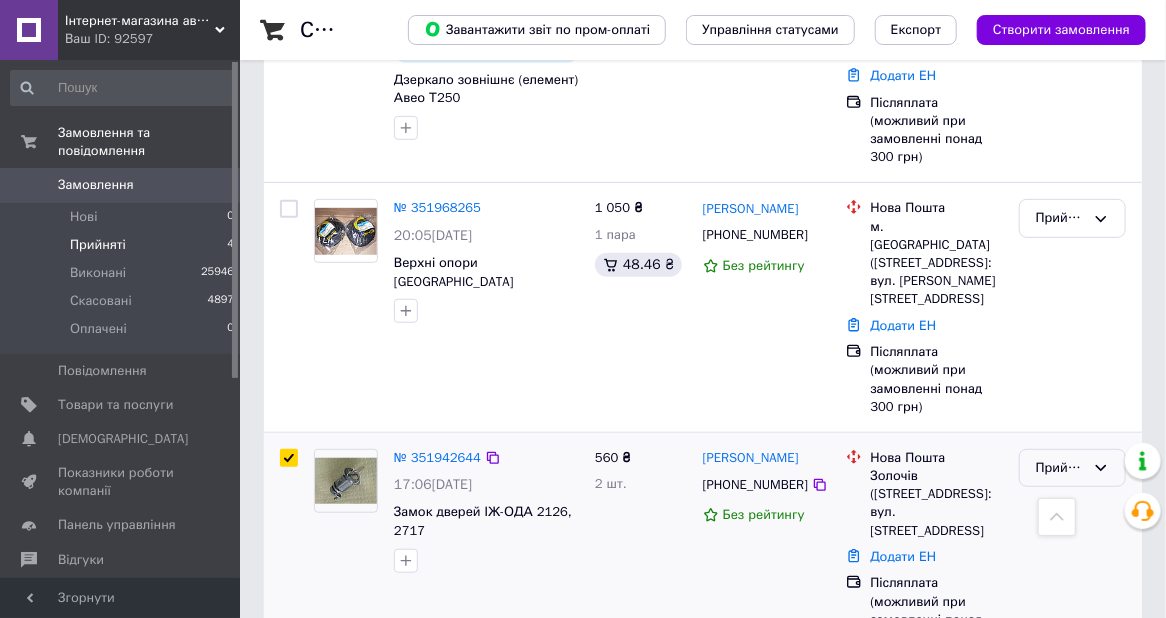 click on "Прийнято" at bounding box center (1060, 468) 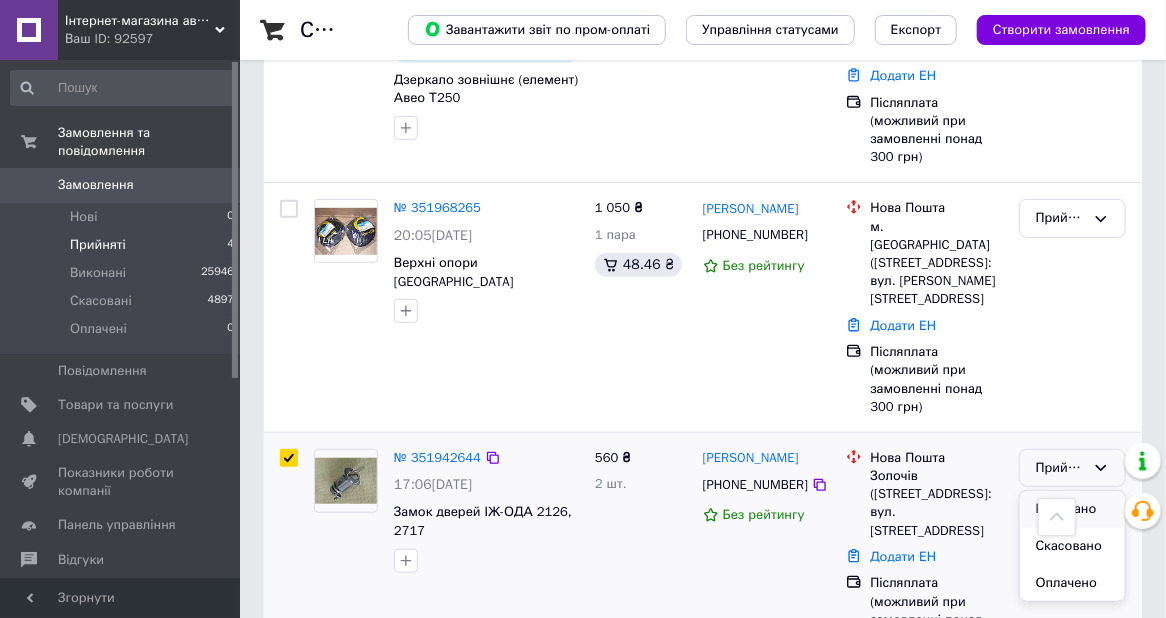 click on "Виконано" at bounding box center [1072, 509] 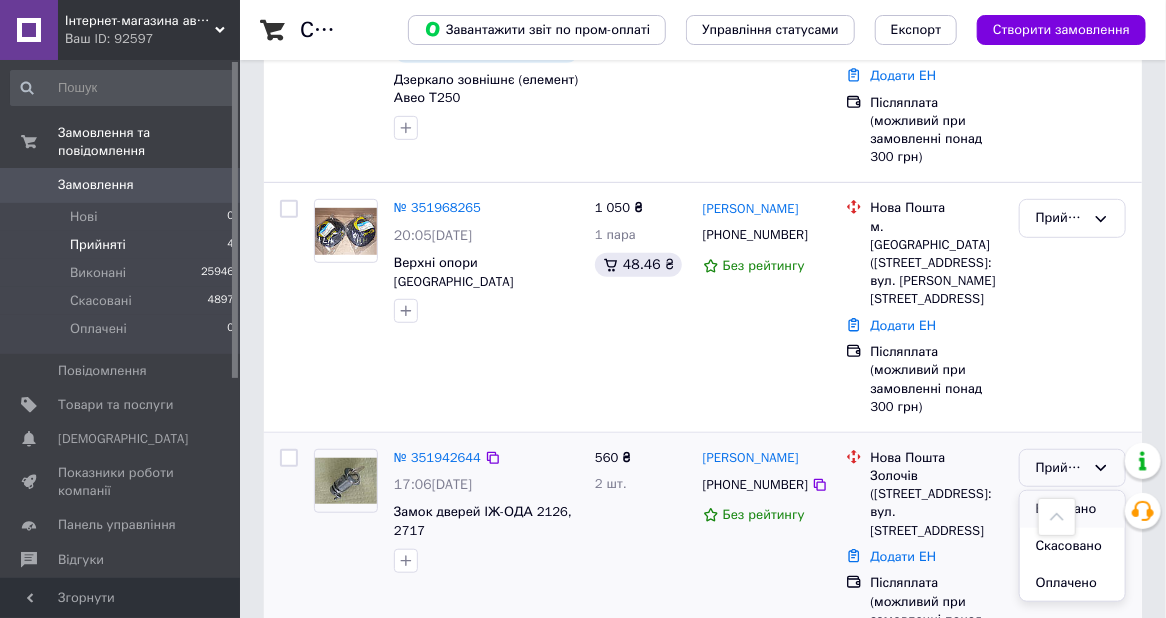 checkbox on "false" 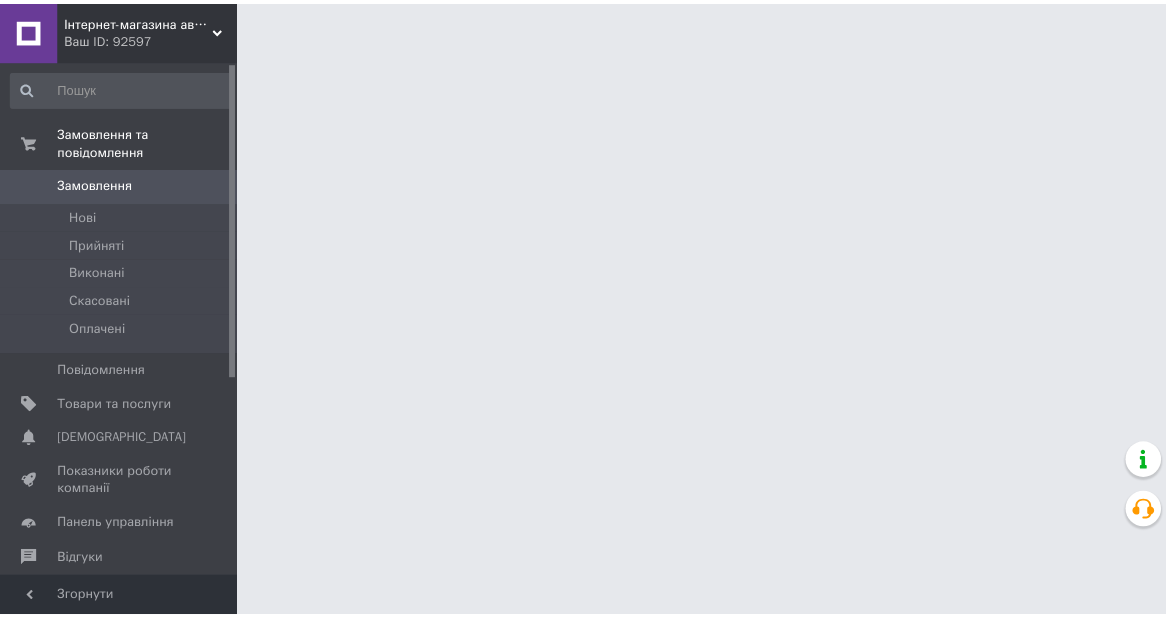 scroll, scrollTop: 0, scrollLeft: 0, axis: both 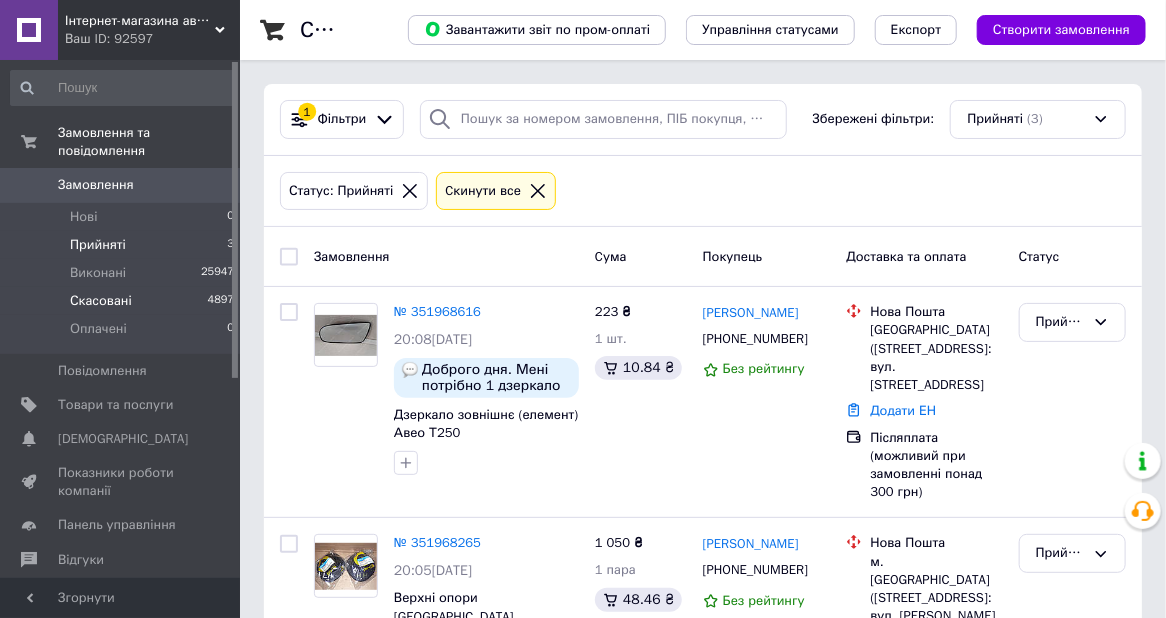 click on "Скасовані 4897" at bounding box center (123, 301) 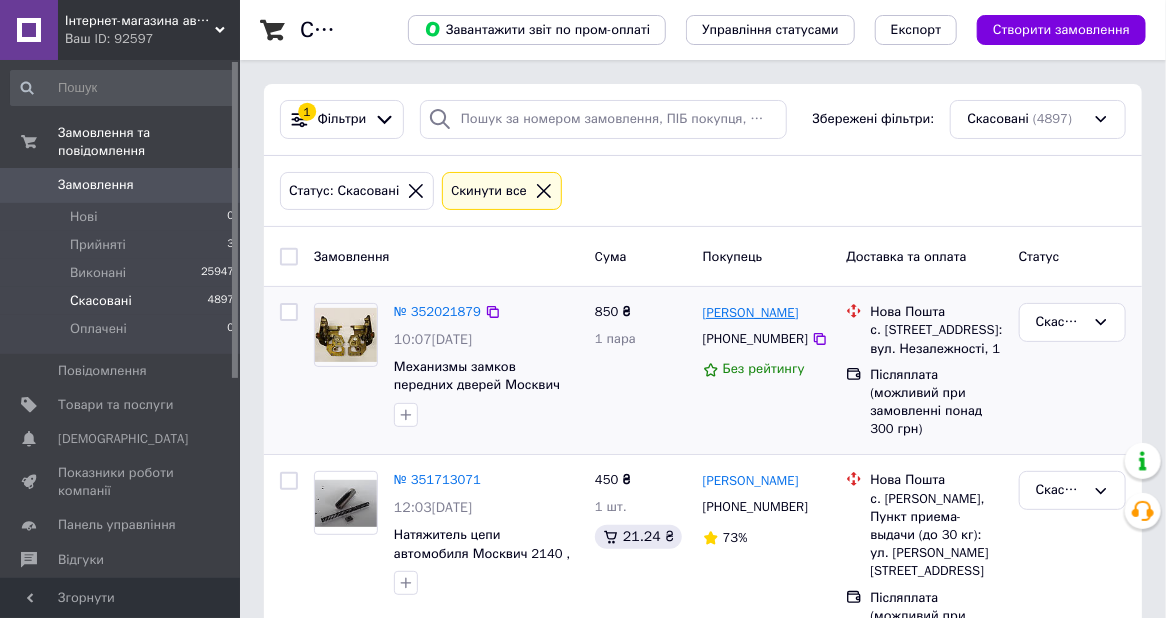 click on "Артем Костенко" at bounding box center (751, 313) 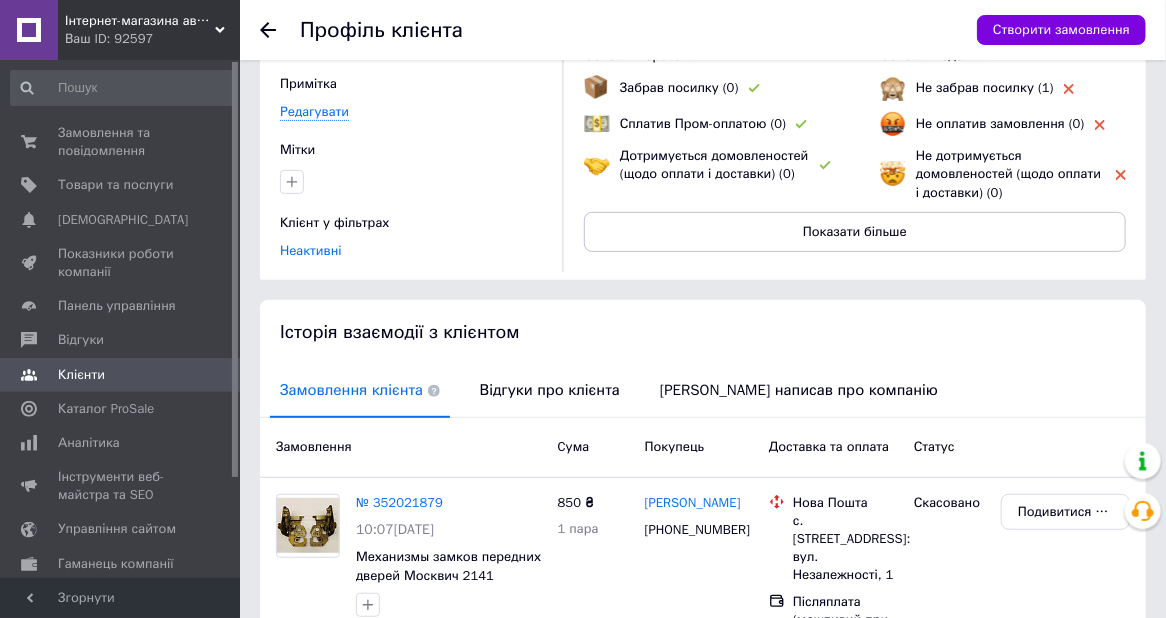 scroll, scrollTop: 200, scrollLeft: 0, axis: vertical 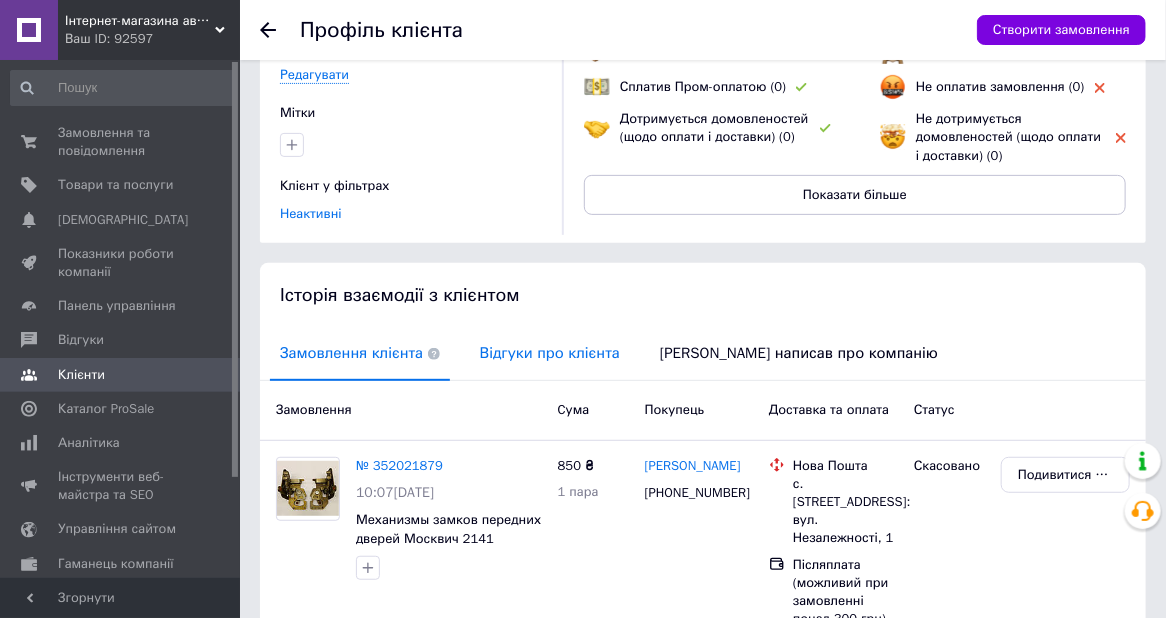 click on "Відгуки про клієнта" at bounding box center (550, 353) 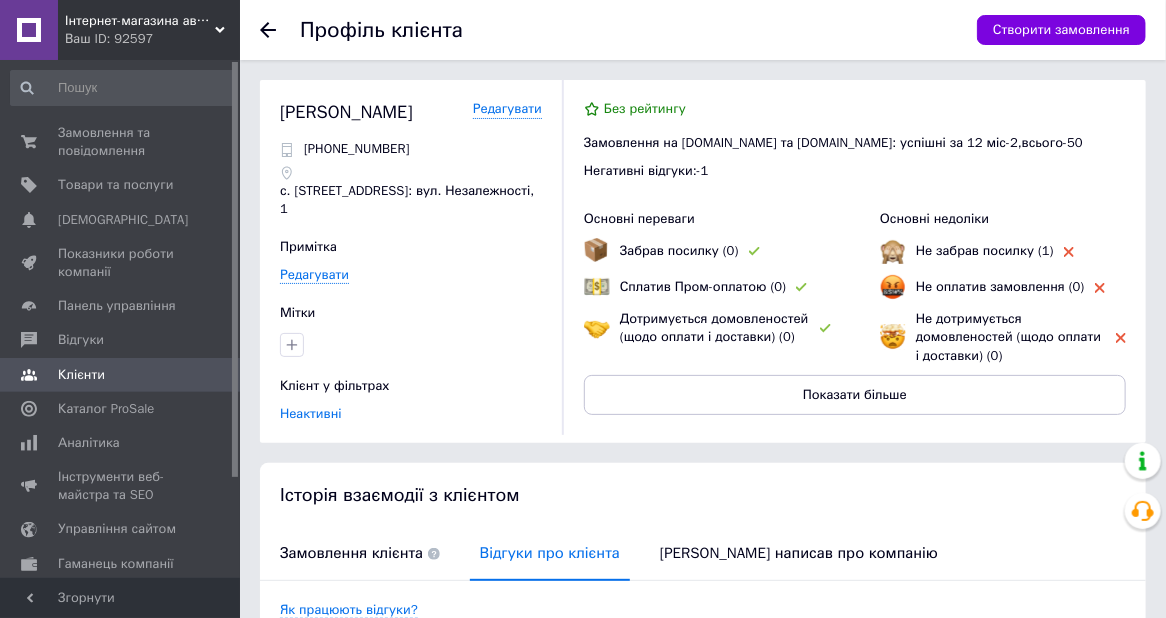 scroll, scrollTop: 0, scrollLeft: 0, axis: both 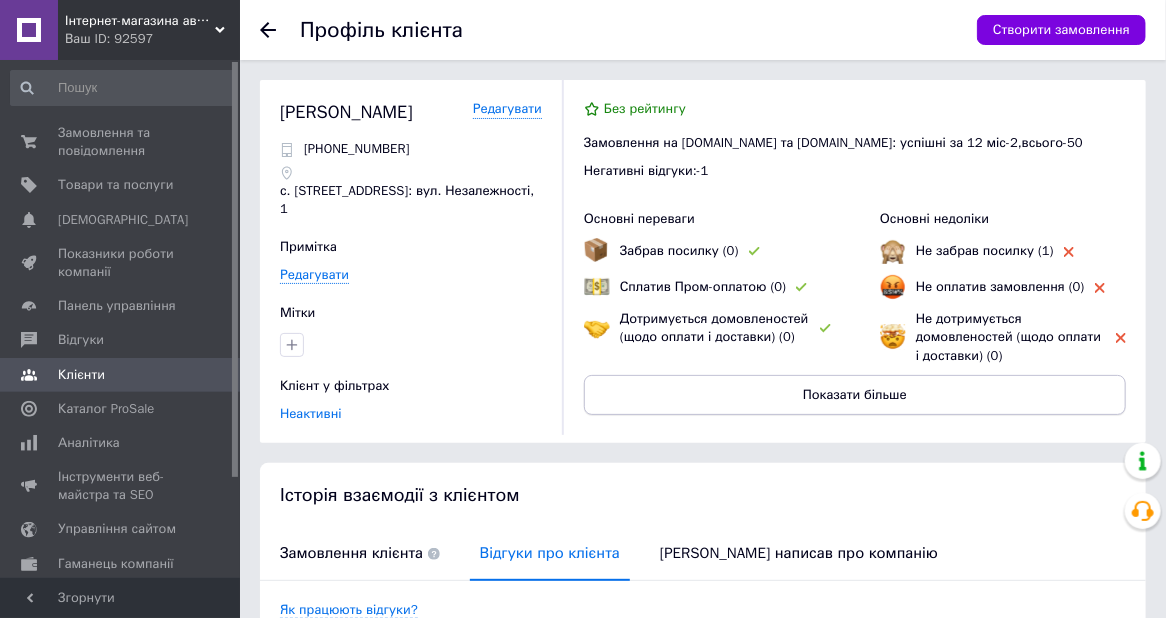 click on "Показати більше" at bounding box center [855, 395] 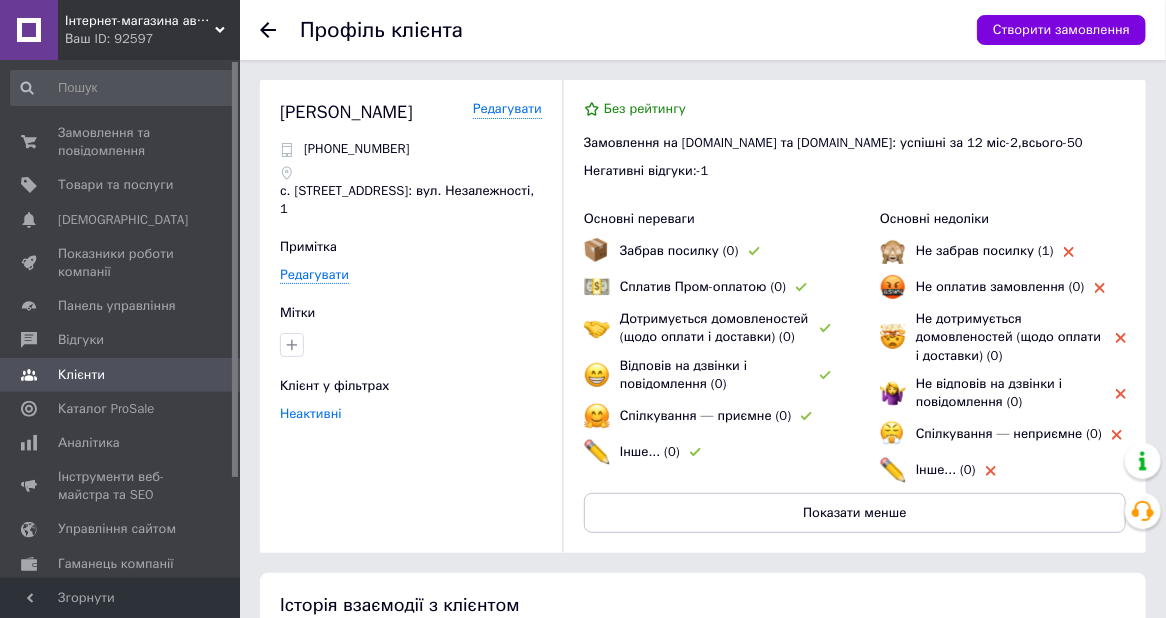 scroll, scrollTop: 300, scrollLeft: 0, axis: vertical 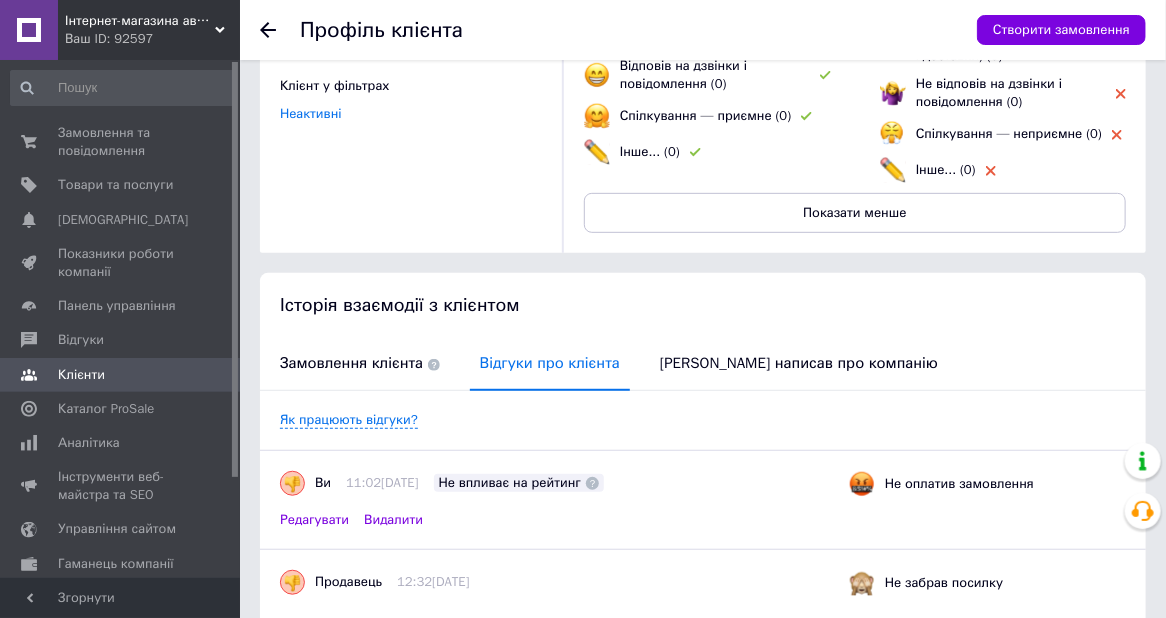click on "Видалити" at bounding box center [393, 519] 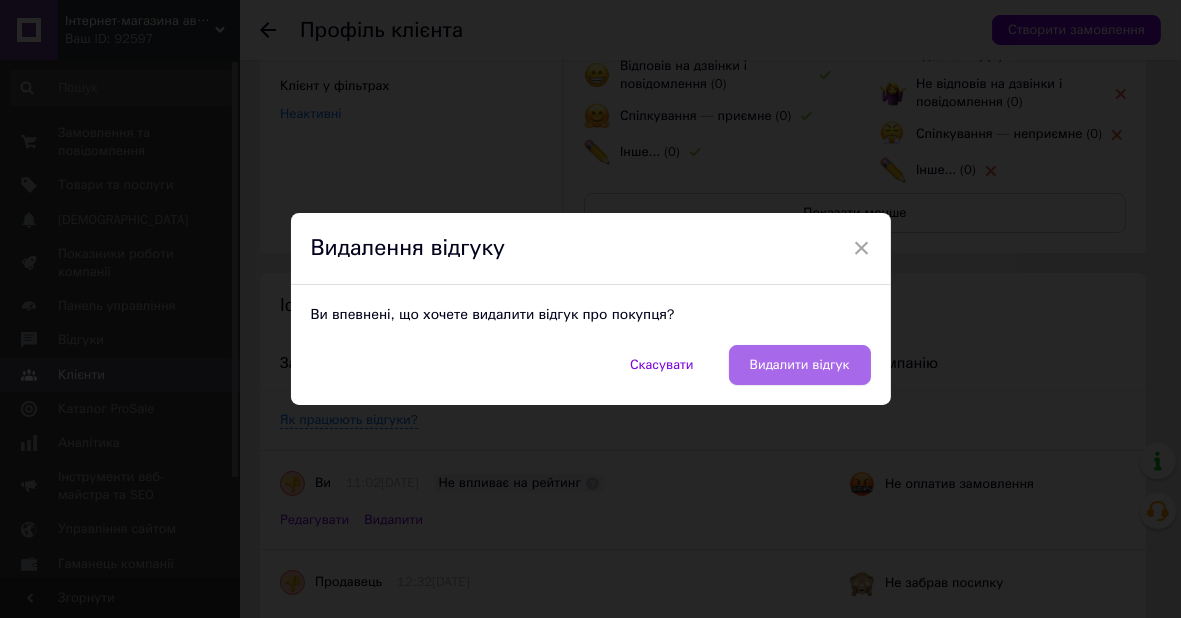 click on "Видалити відгук" at bounding box center (800, 365) 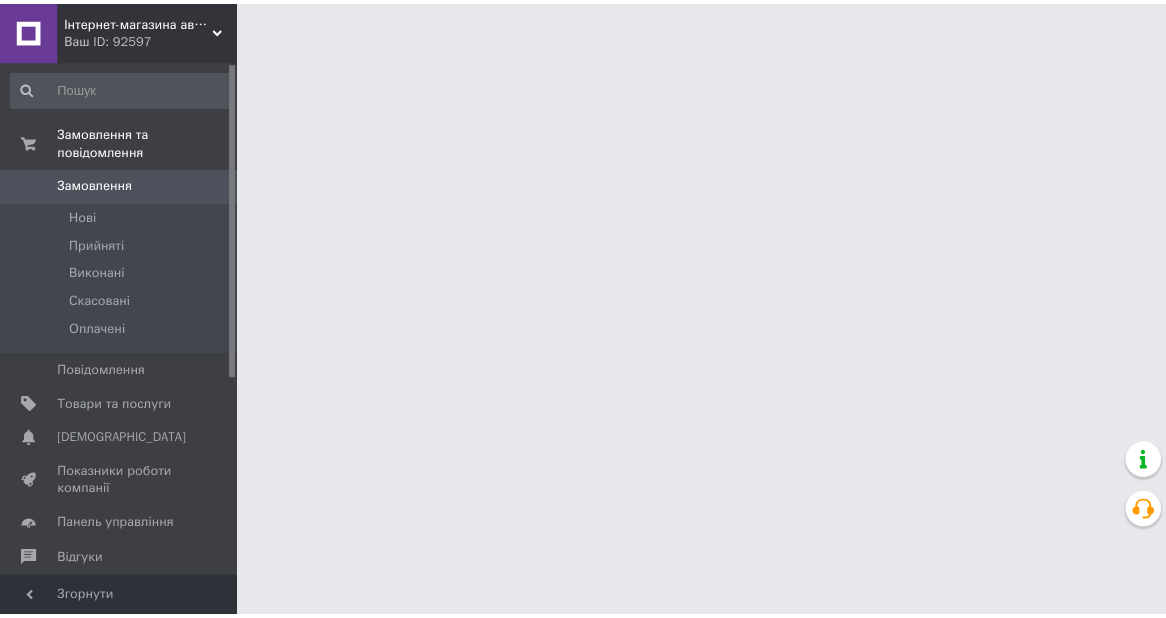 scroll, scrollTop: 0, scrollLeft: 0, axis: both 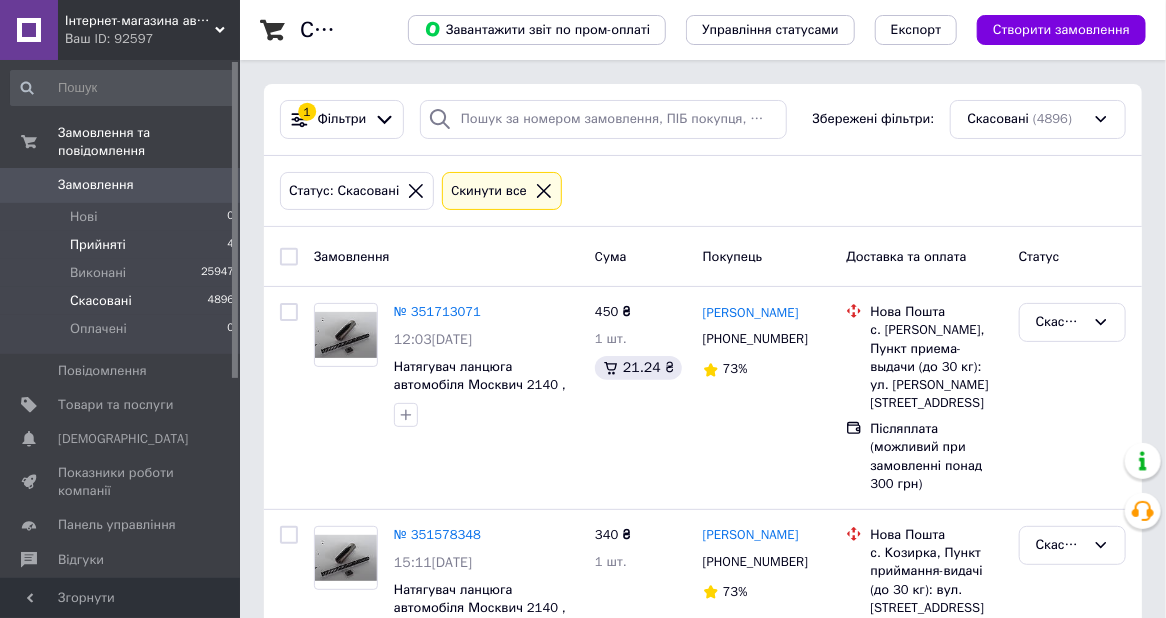 click on "Прийняті 4" at bounding box center (123, 245) 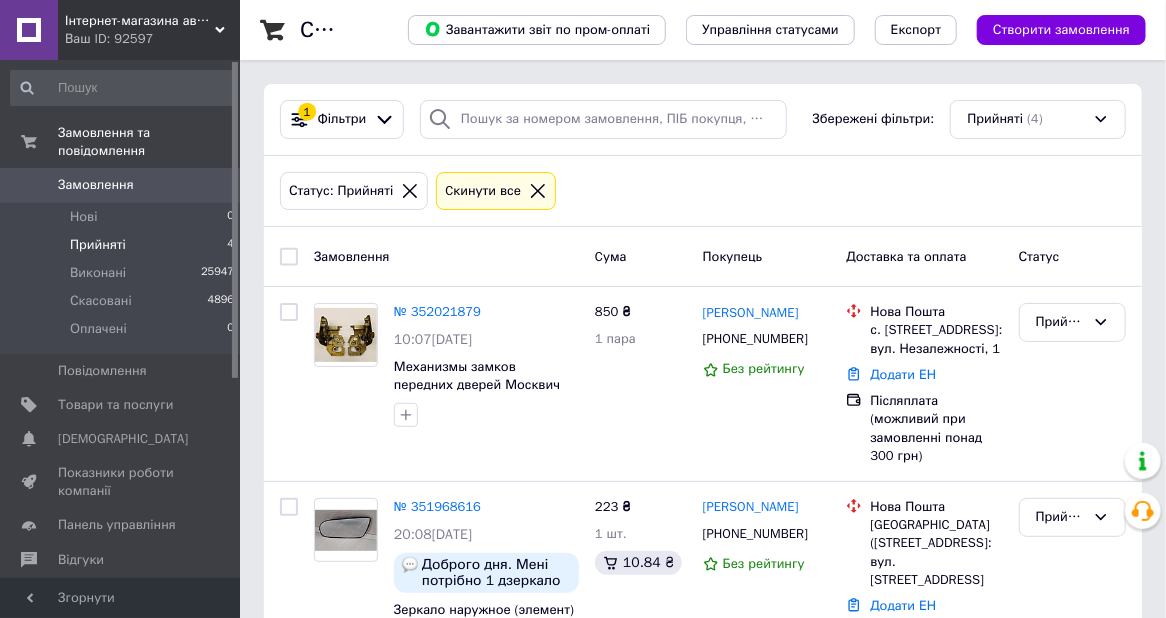 click on "Список замовлень   Завантажити звіт по пром-оплаті Управління статусами Експорт Створити замовлення 1 Фільтри Збережені фільтри: Прийняті (4) Статус: Прийняті Cкинути все Замовлення Cума Покупець Доставка та оплата Статус № 352021879 10:07, 10.07.2025 Механизмы замков передних дверей Москвич 2141 850 ₴ 1 пара Артем Костенко +380975650644 Без рейтингу Нова Пошта с. Сигнаївка, №1: вул. Незалежності, 1 Додати ЕН Післяплата (можливий при замовленні понад 300 грн) Прийнято № 351968616 20:08, 09.07.2025 Доброго дня. Мені потрібно 1 дзеркало ліве водійське. Напішить реквізити я оплачу. 0508563792 Андрій." at bounding box center (703, 622) 